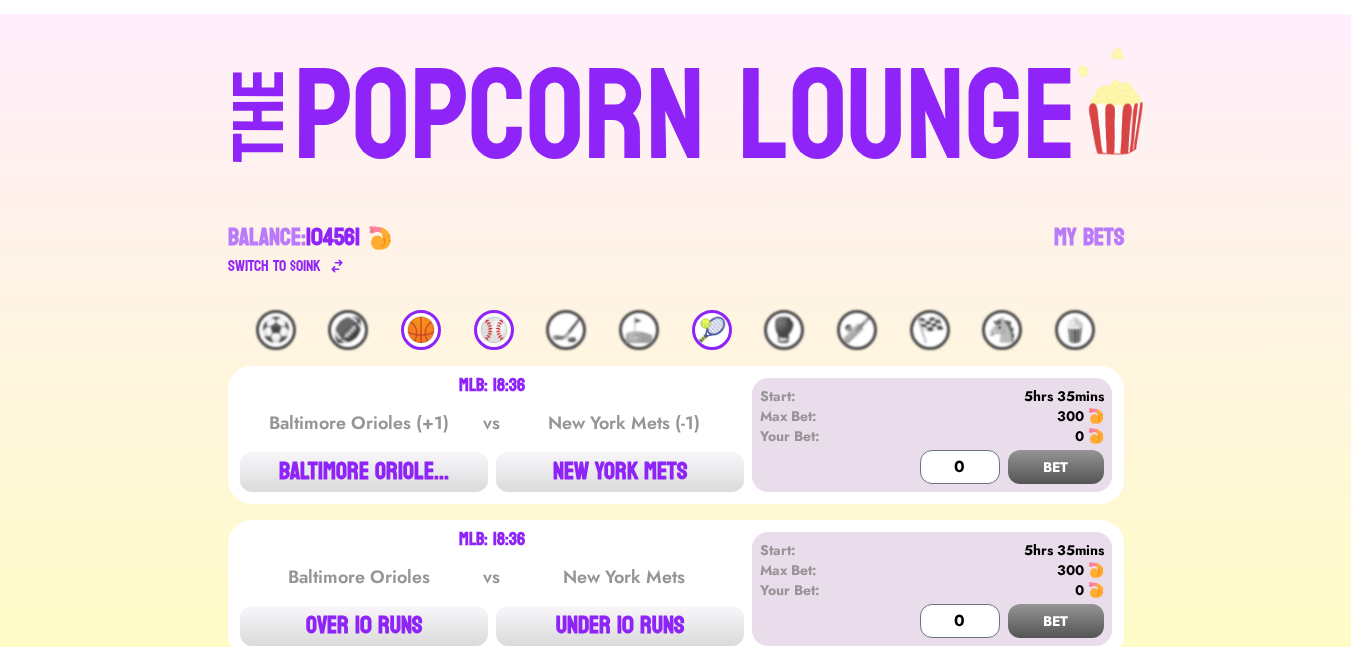 scroll, scrollTop: 0, scrollLeft: 0, axis: both 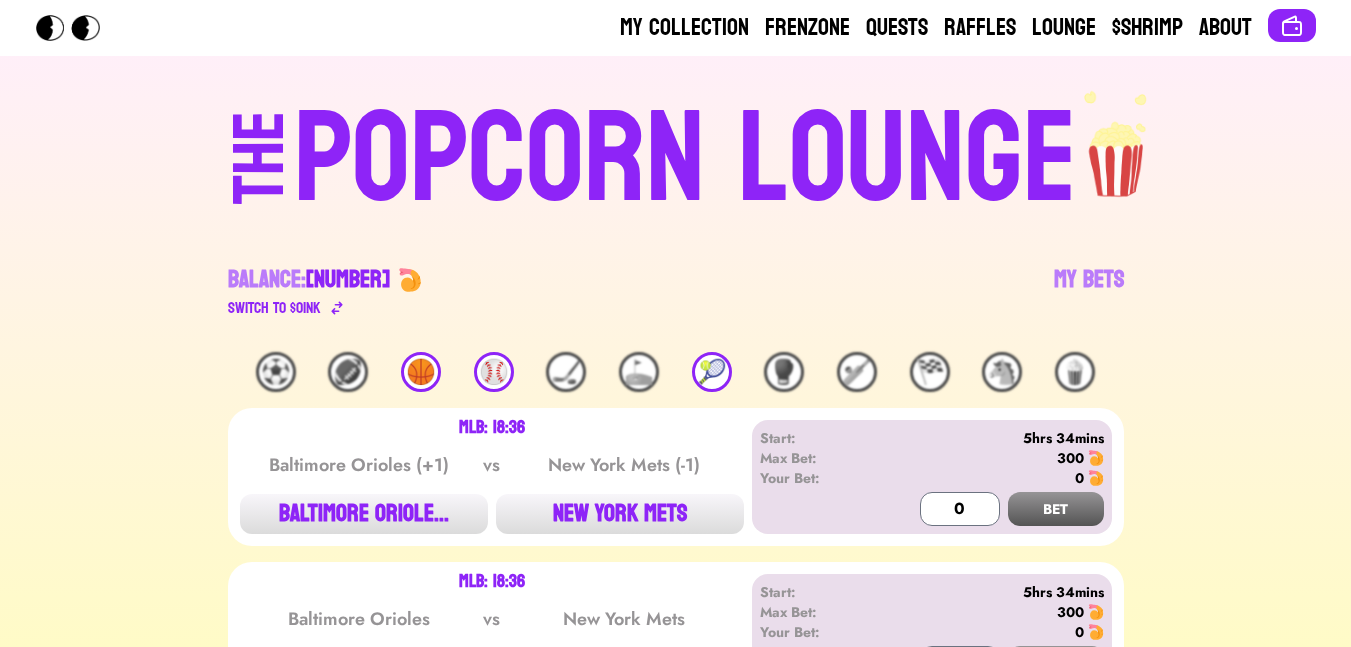 click on "⚽️" at bounding box center [276, 372] 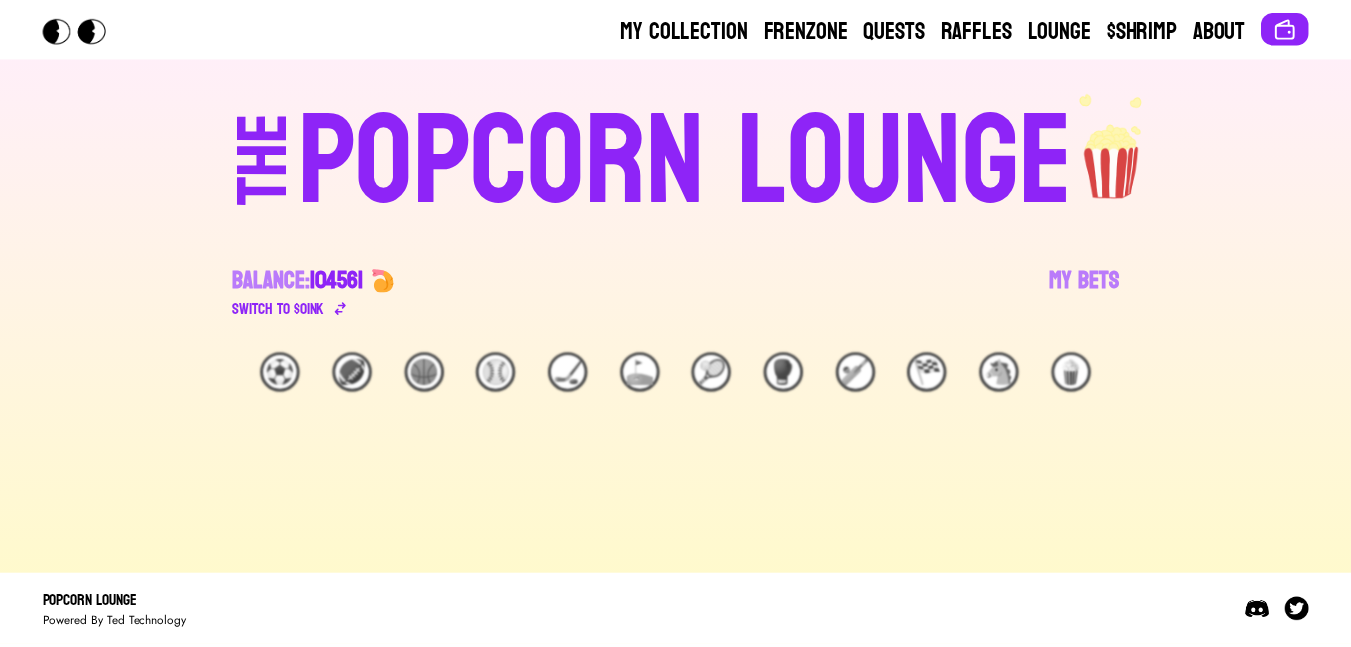 scroll, scrollTop: 0, scrollLeft: 0, axis: both 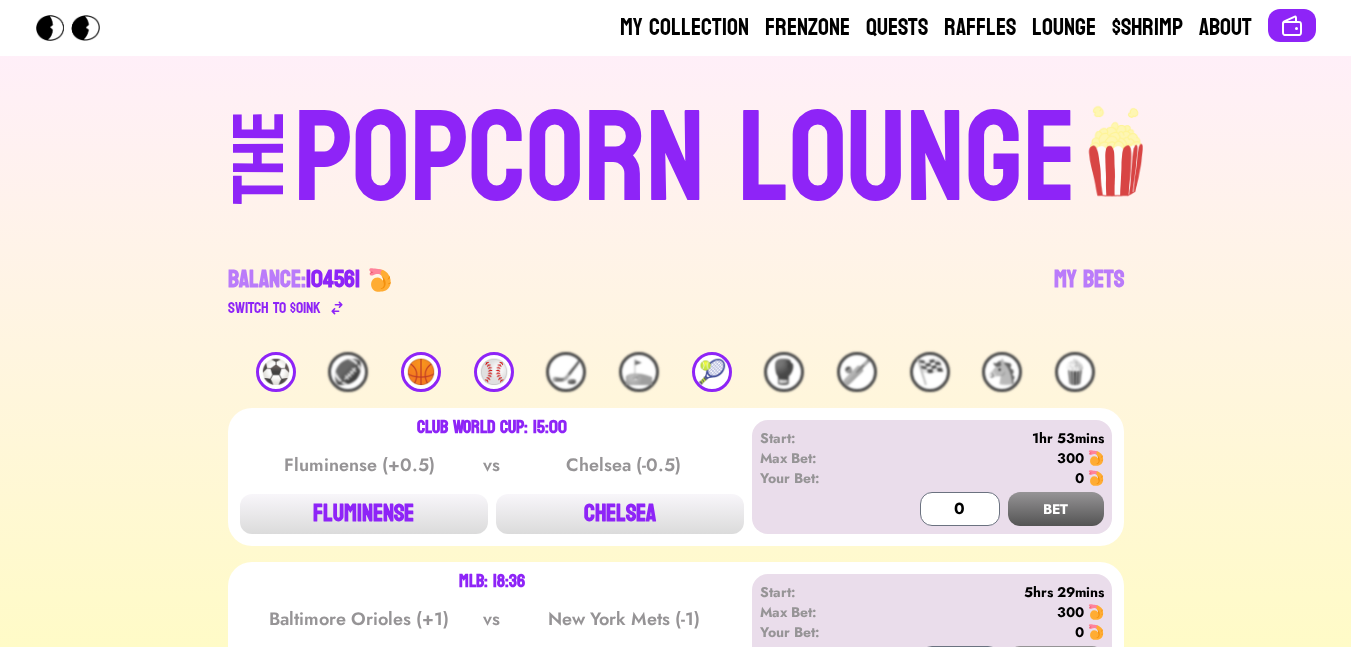 click on "⚽️" at bounding box center (276, 372) 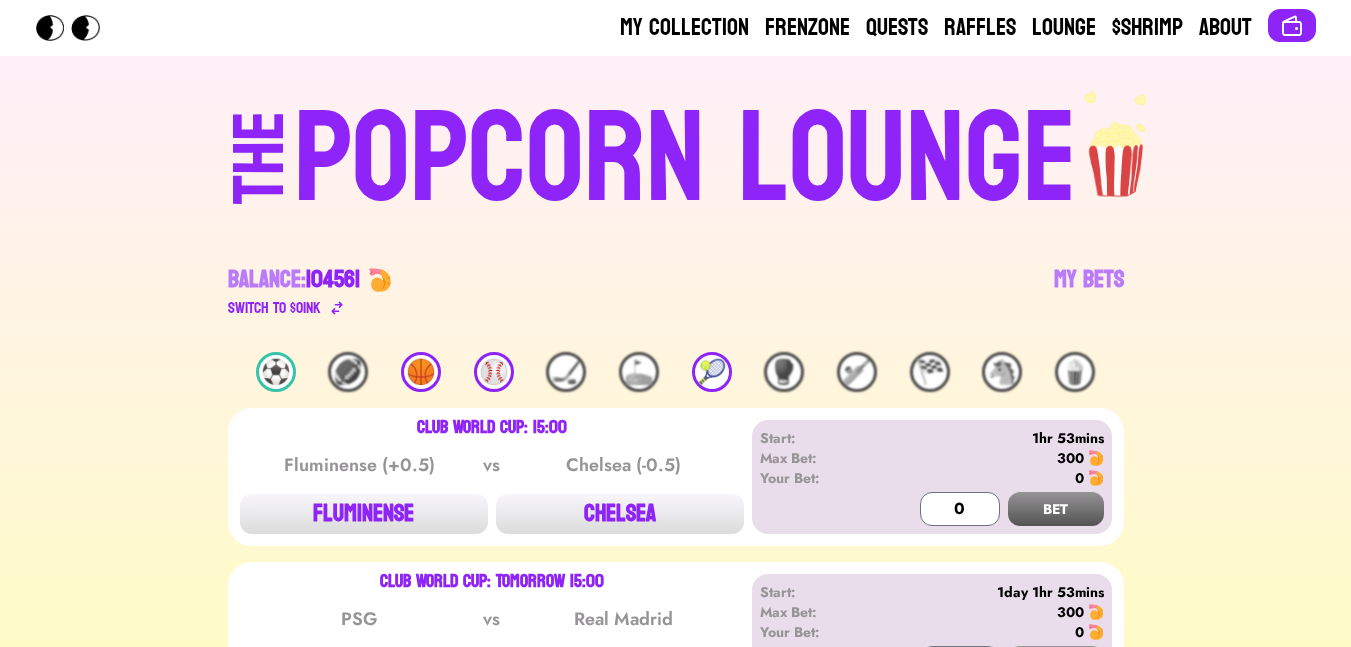 scroll, scrollTop: 141, scrollLeft: 0, axis: vertical 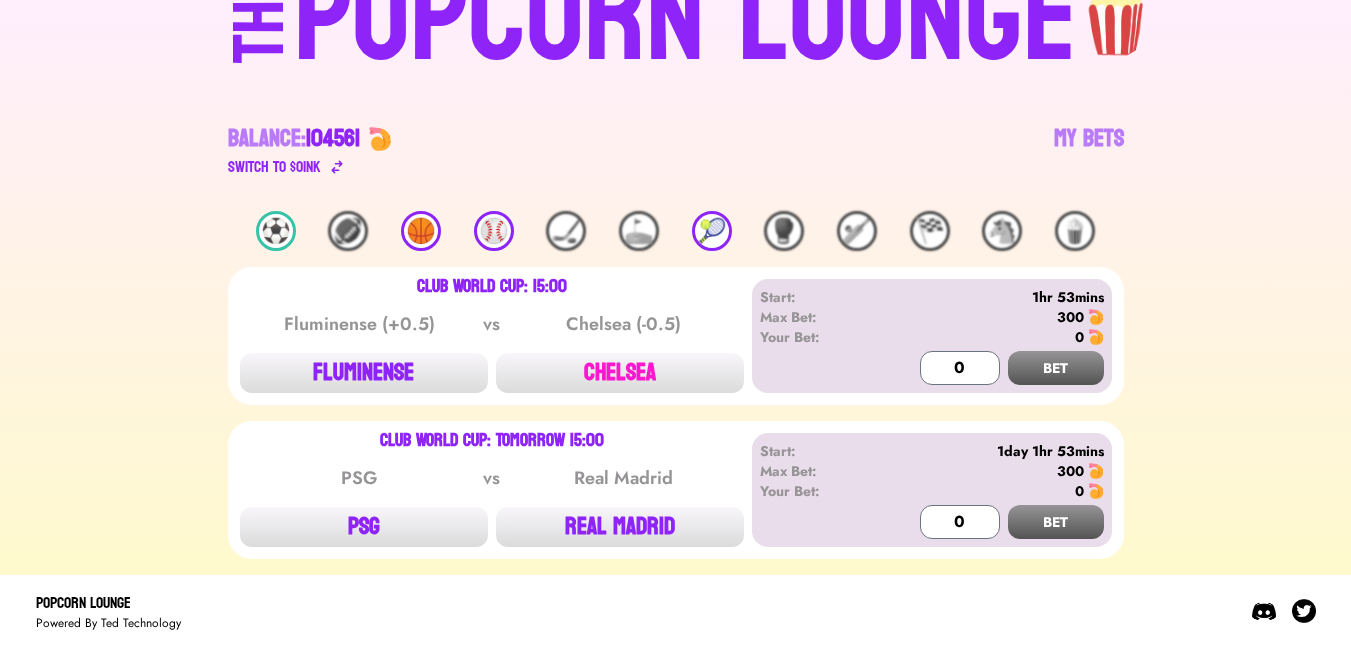 click on "CHELSEA" at bounding box center (620, 373) 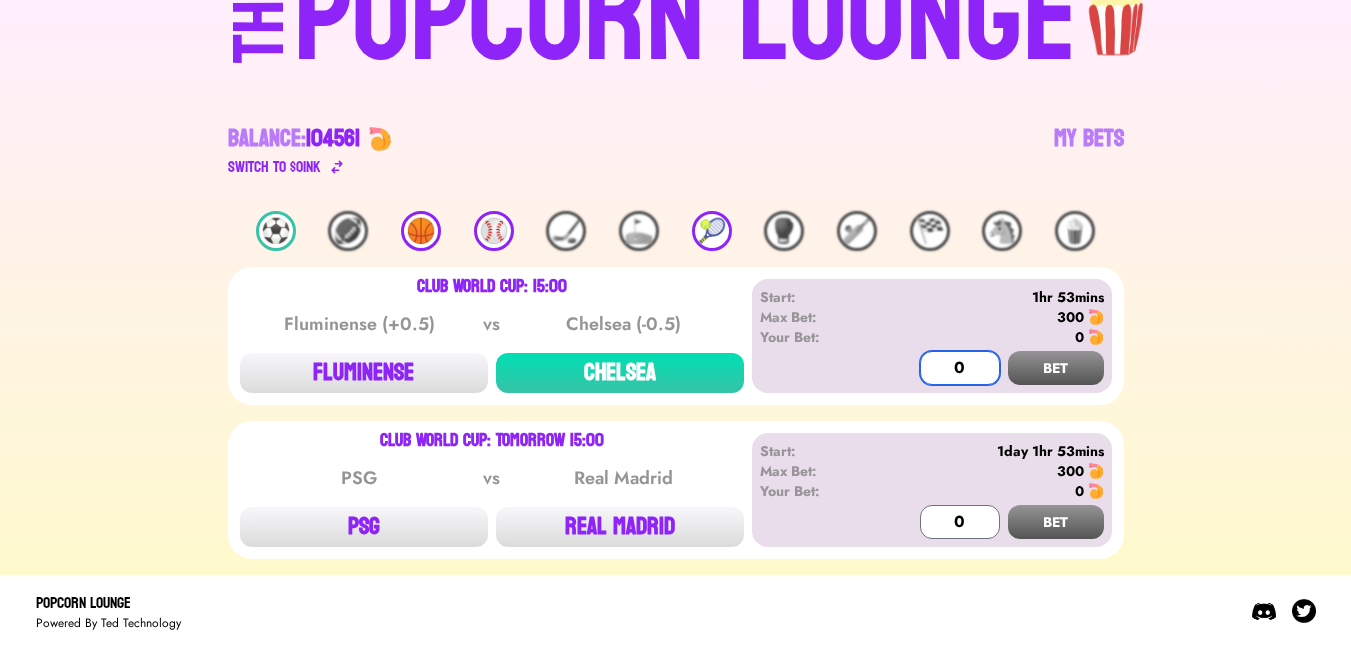 click on "0" at bounding box center [960, 368] 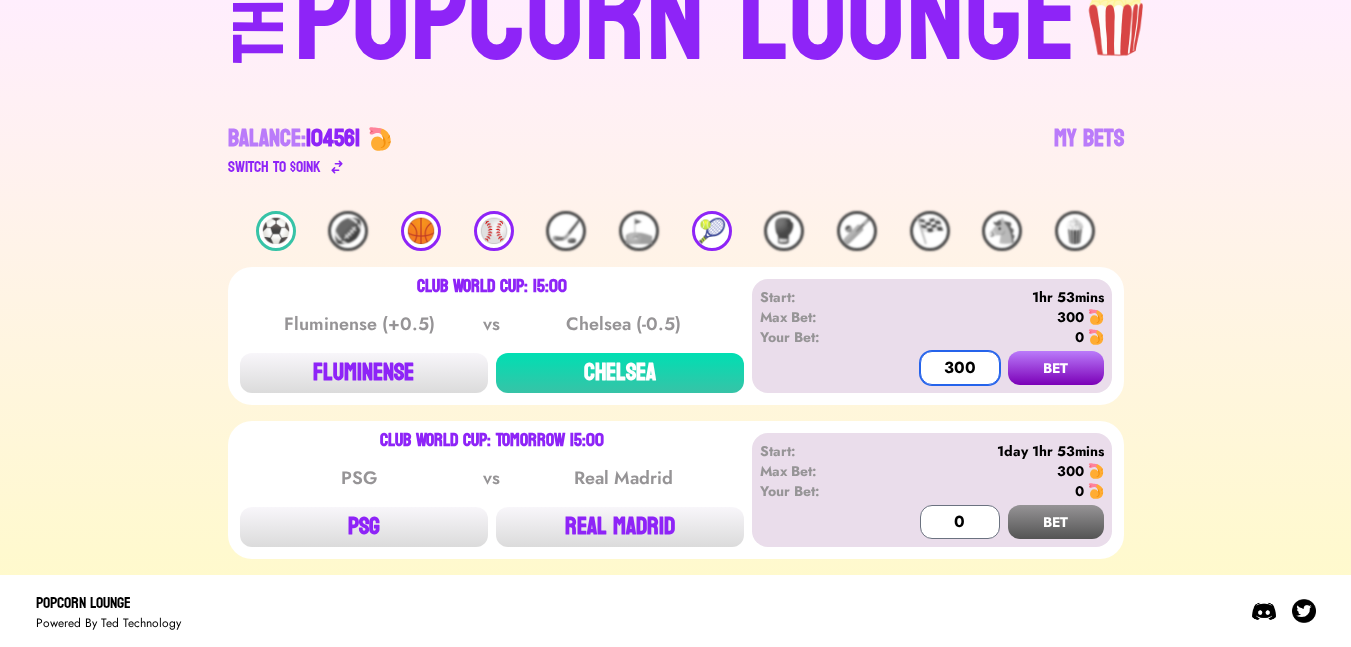 type on "300" 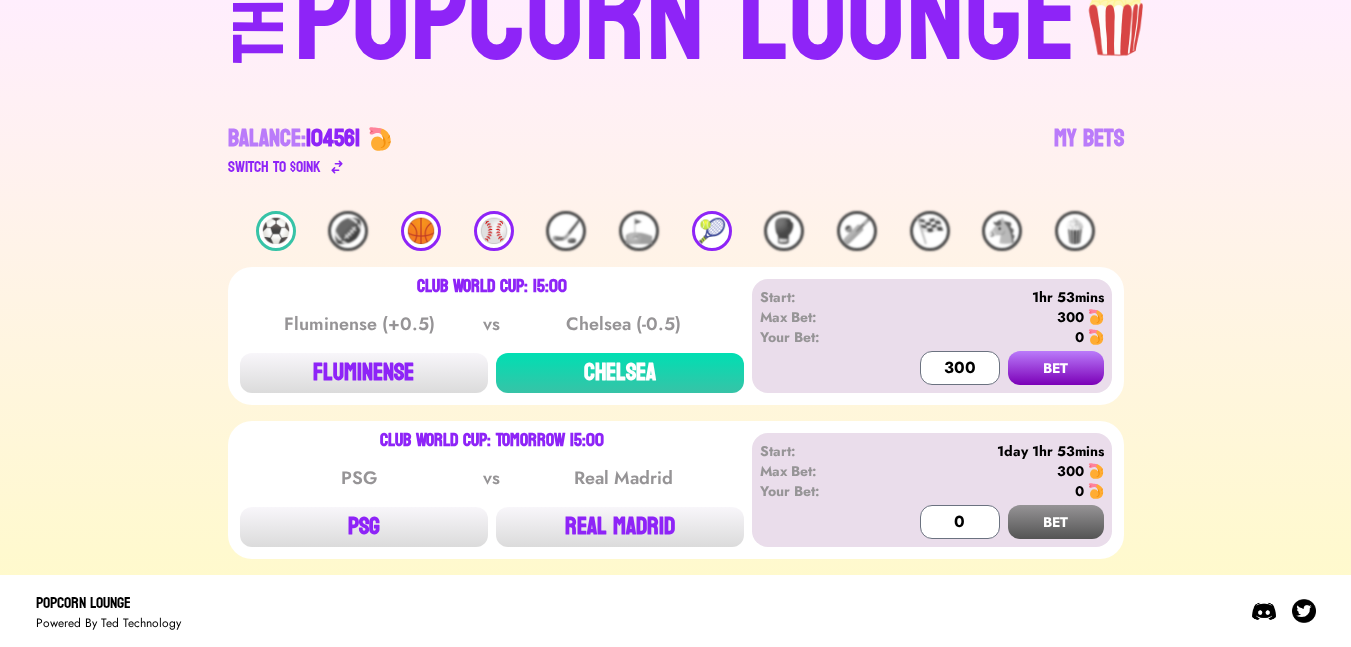 click on "BET" at bounding box center (1056, 368) 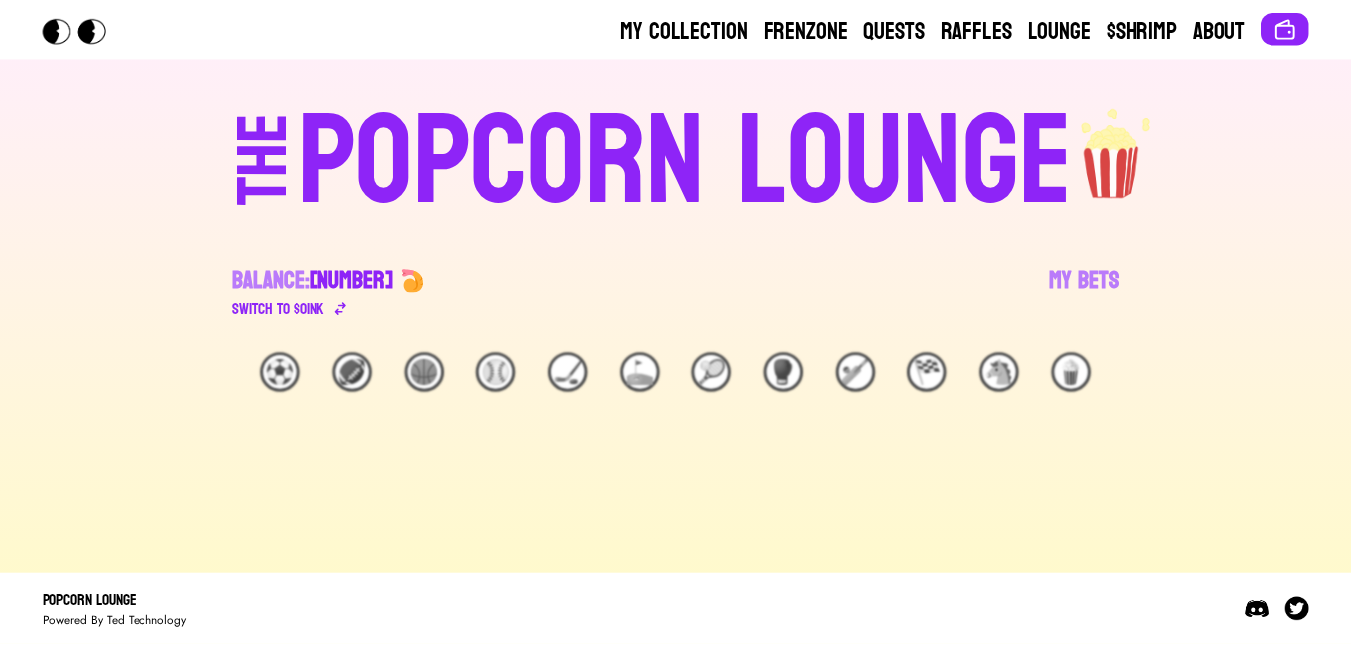 scroll, scrollTop: 0, scrollLeft: 0, axis: both 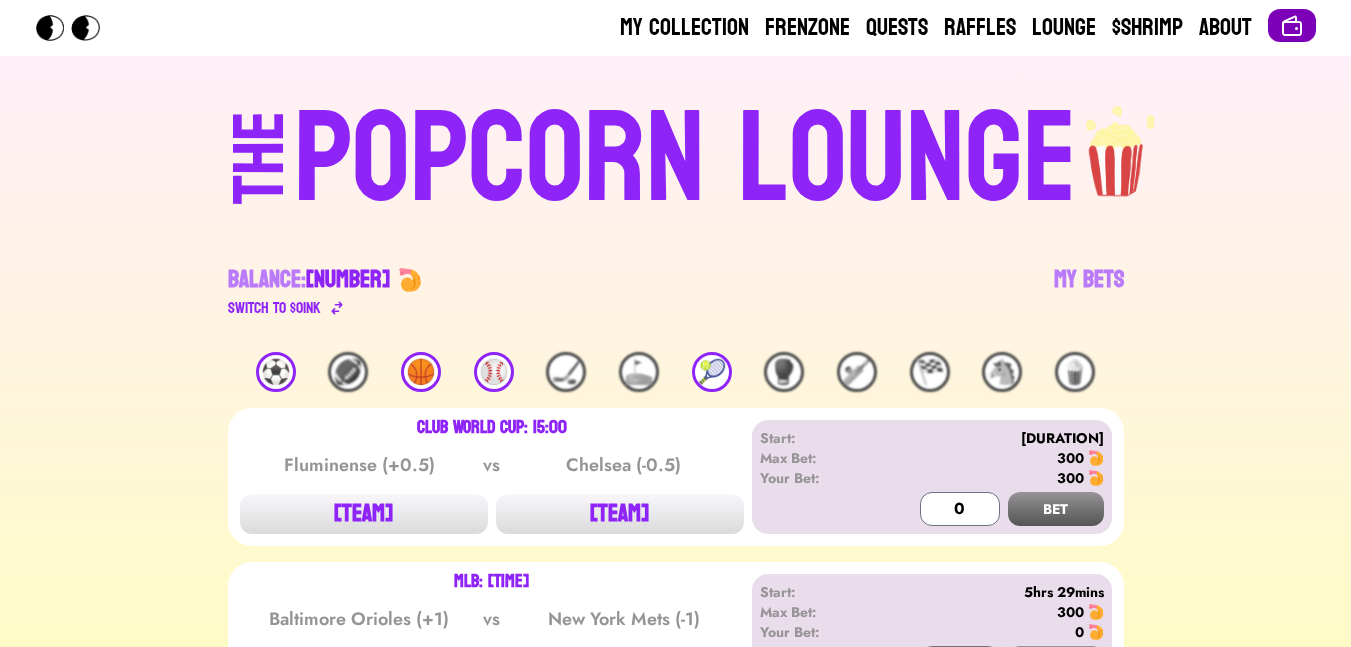 click at bounding box center (1292, 26) 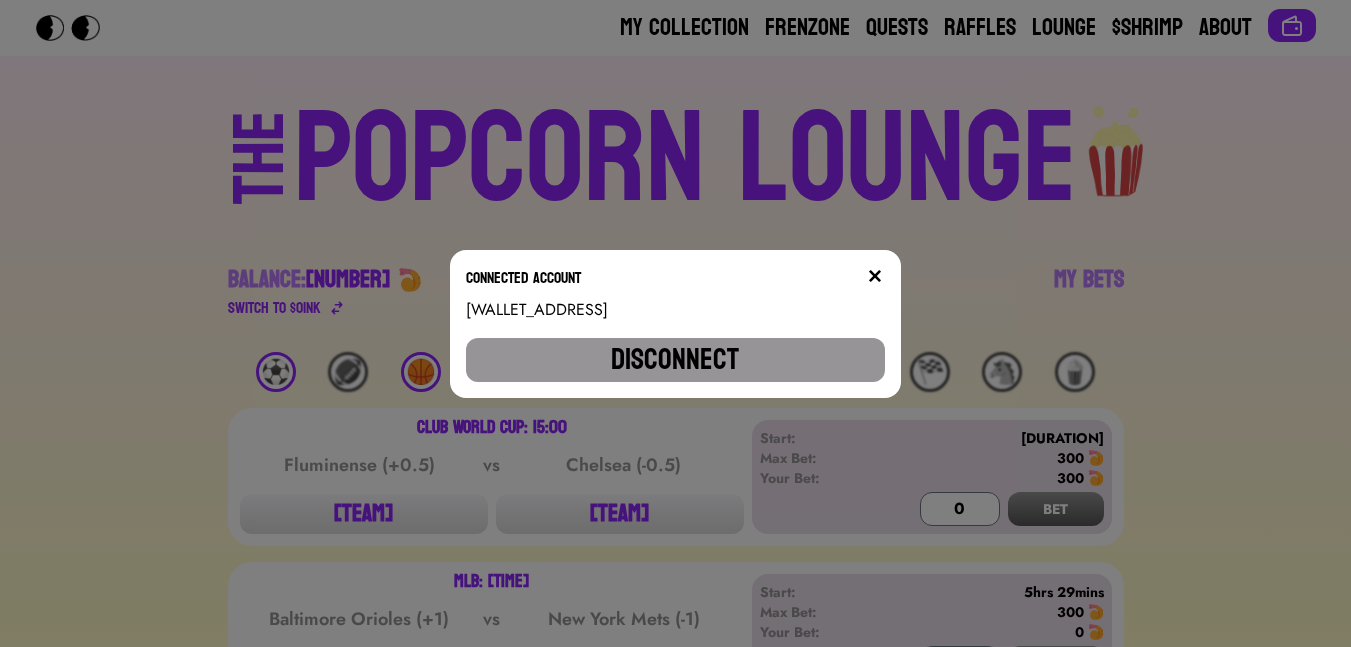 click on "Connected account [WALLET_ADDRESS] Disconnect" at bounding box center (675, 324) 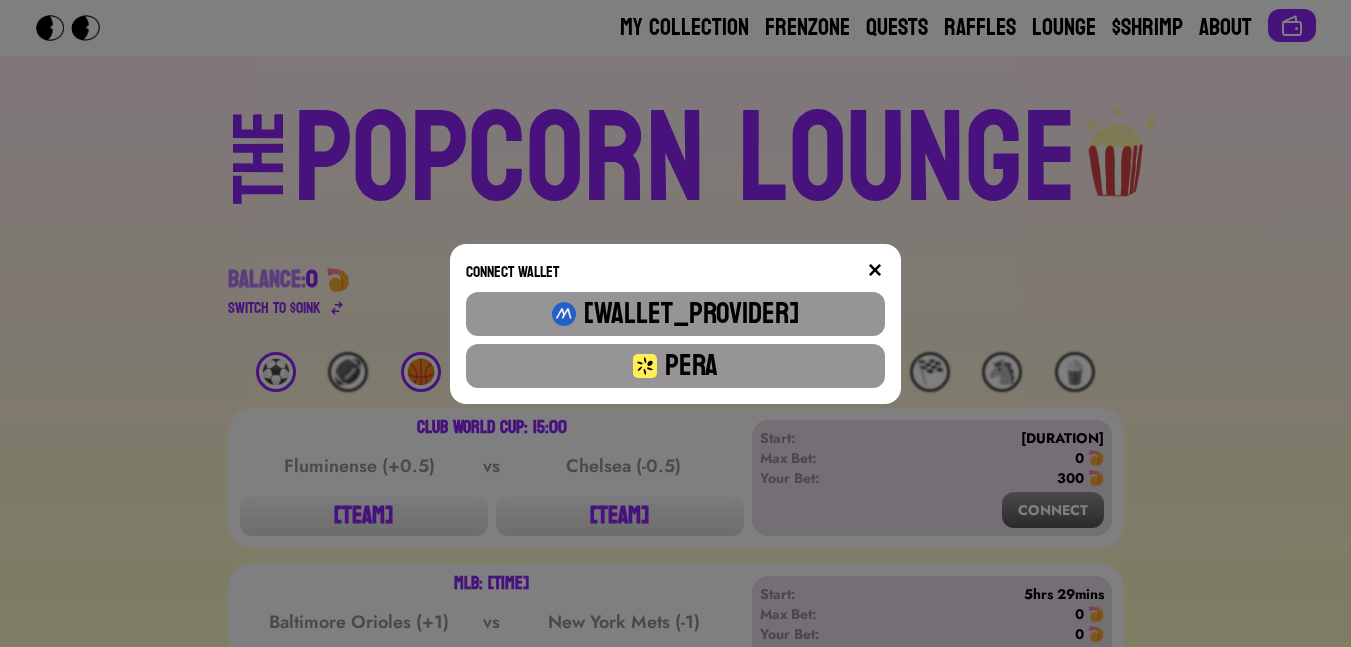 click on "Pera" at bounding box center (675, 366) 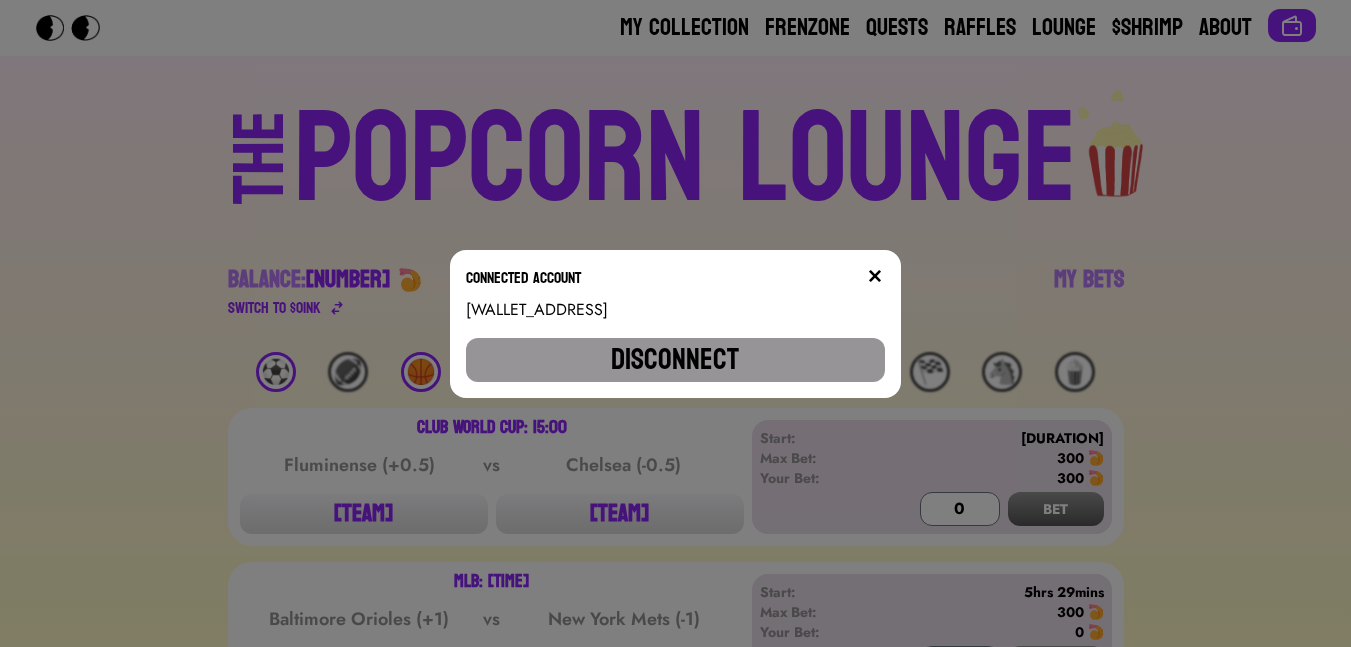 click at bounding box center [875, 276] 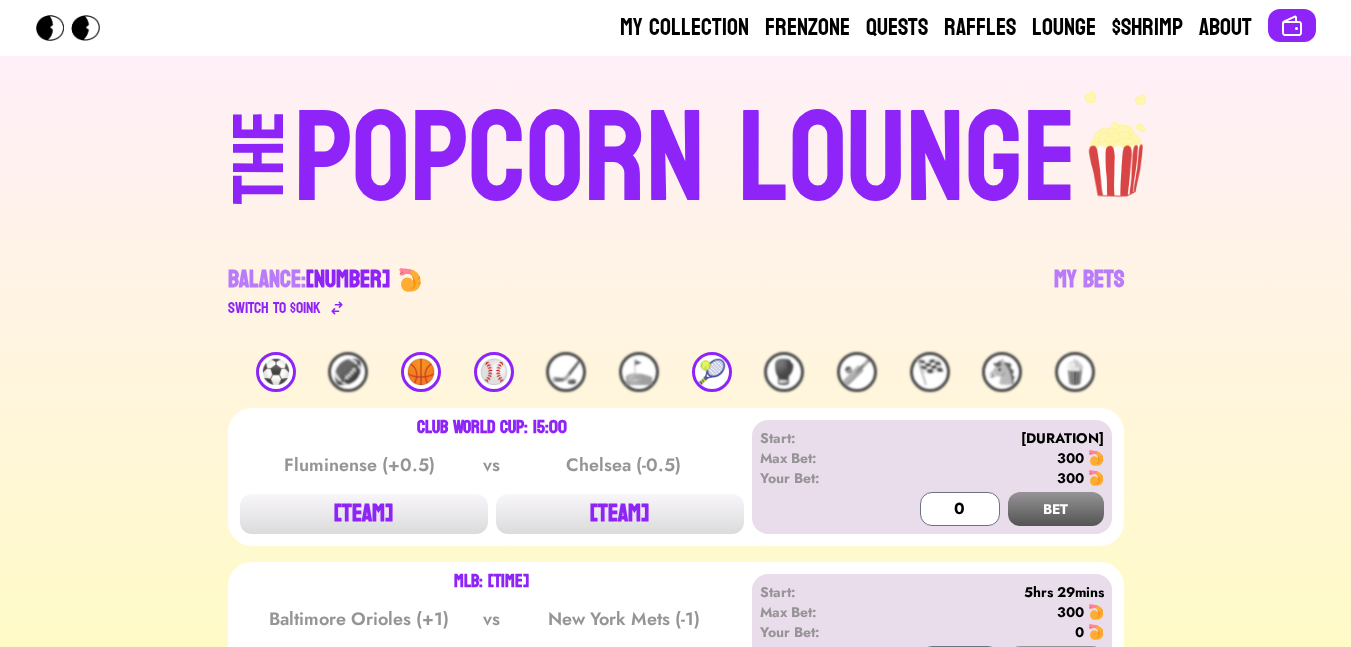 click on "⚽️" at bounding box center [276, 372] 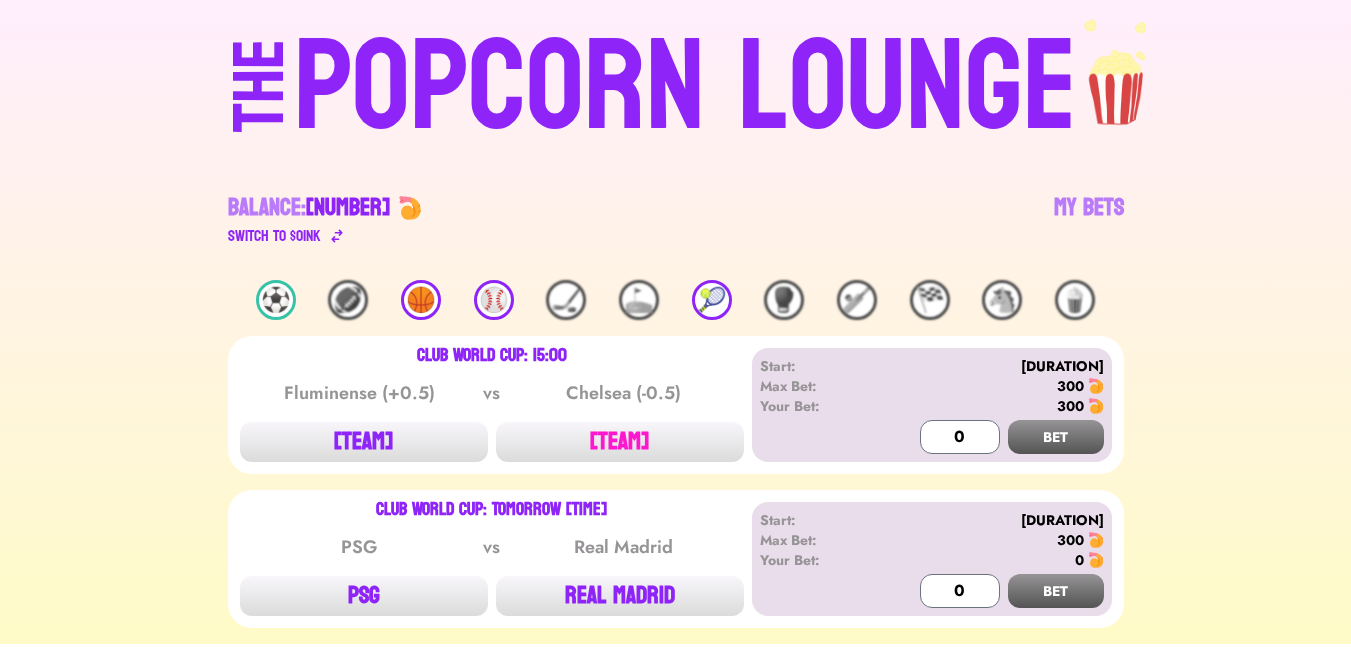 scroll, scrollTop: 141, scrollLeft: 0, axis: vertical 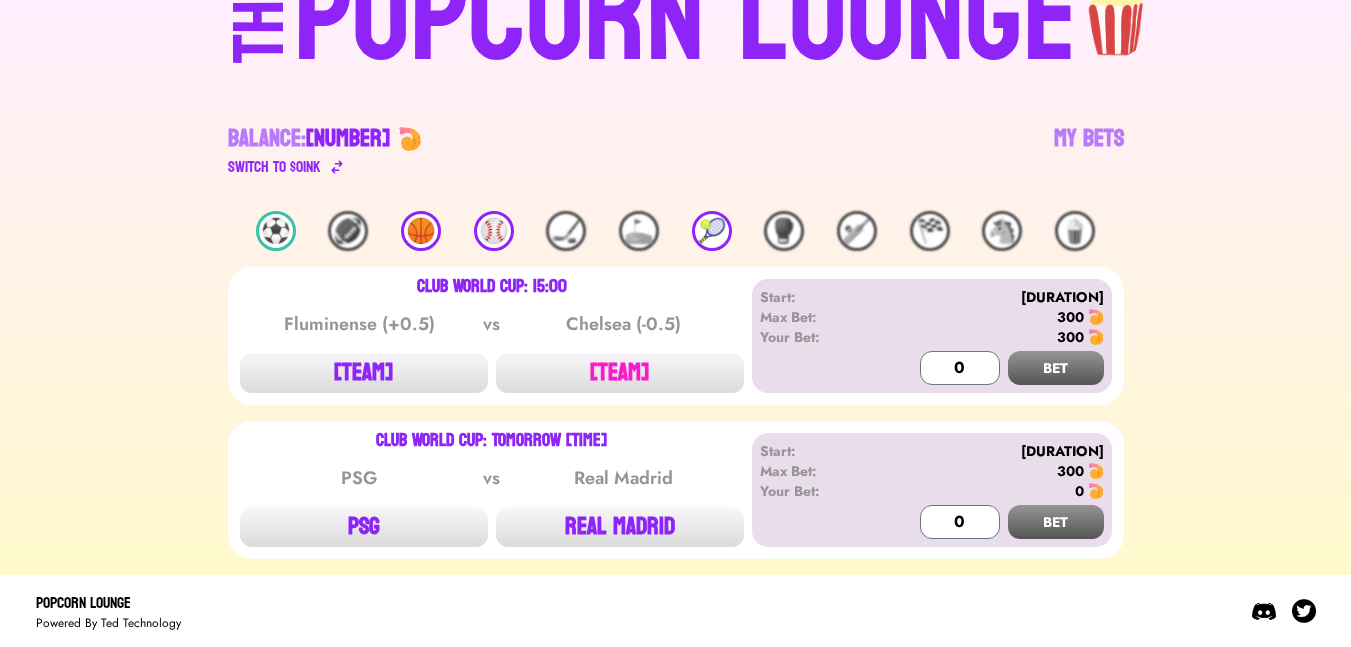click on "[TEAM]" at bounding box center [620, 373] 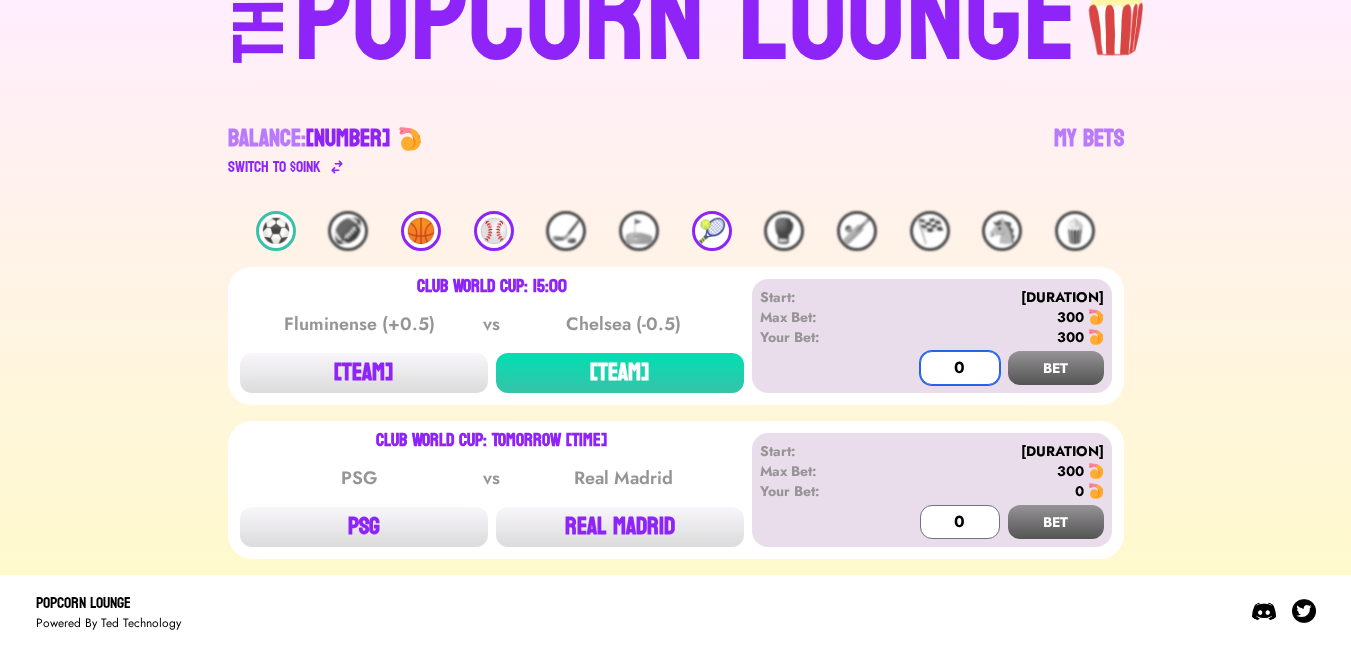 click on "0" at bounding box center (960, 368) 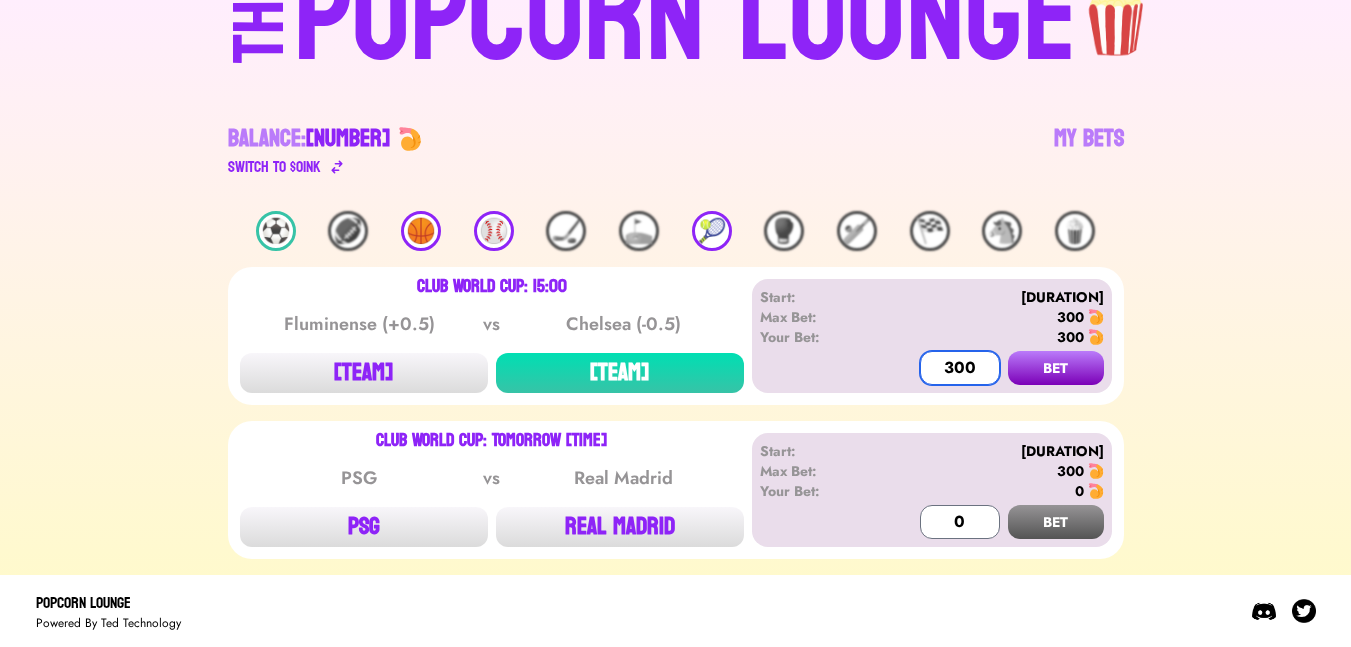 type on "300" 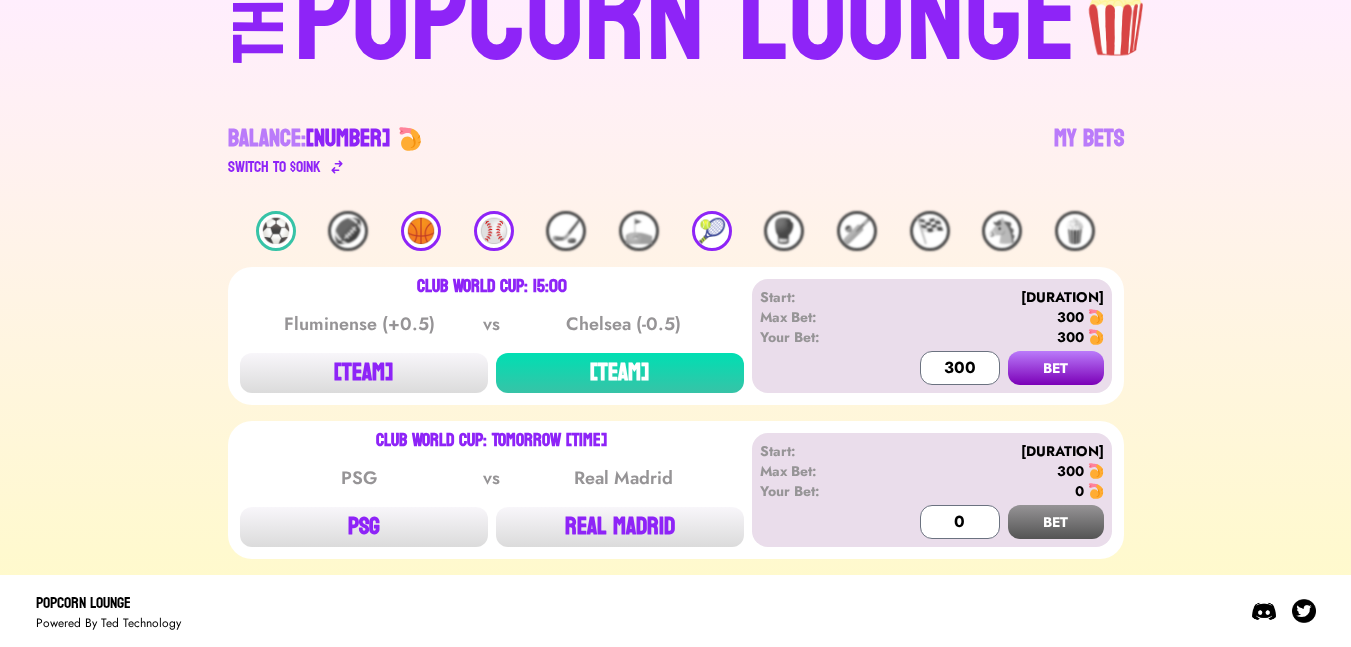 click on "BET" at bounding box center [1056, 368] 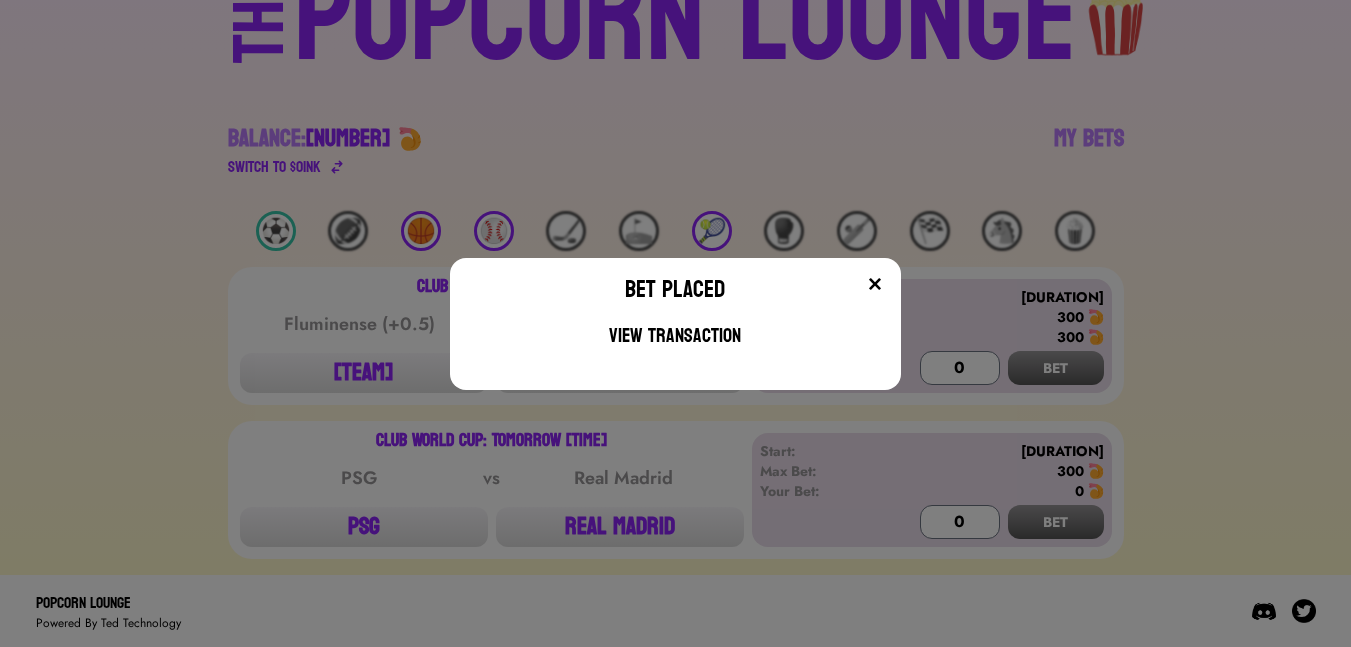 click at bounding box center [875, 284] 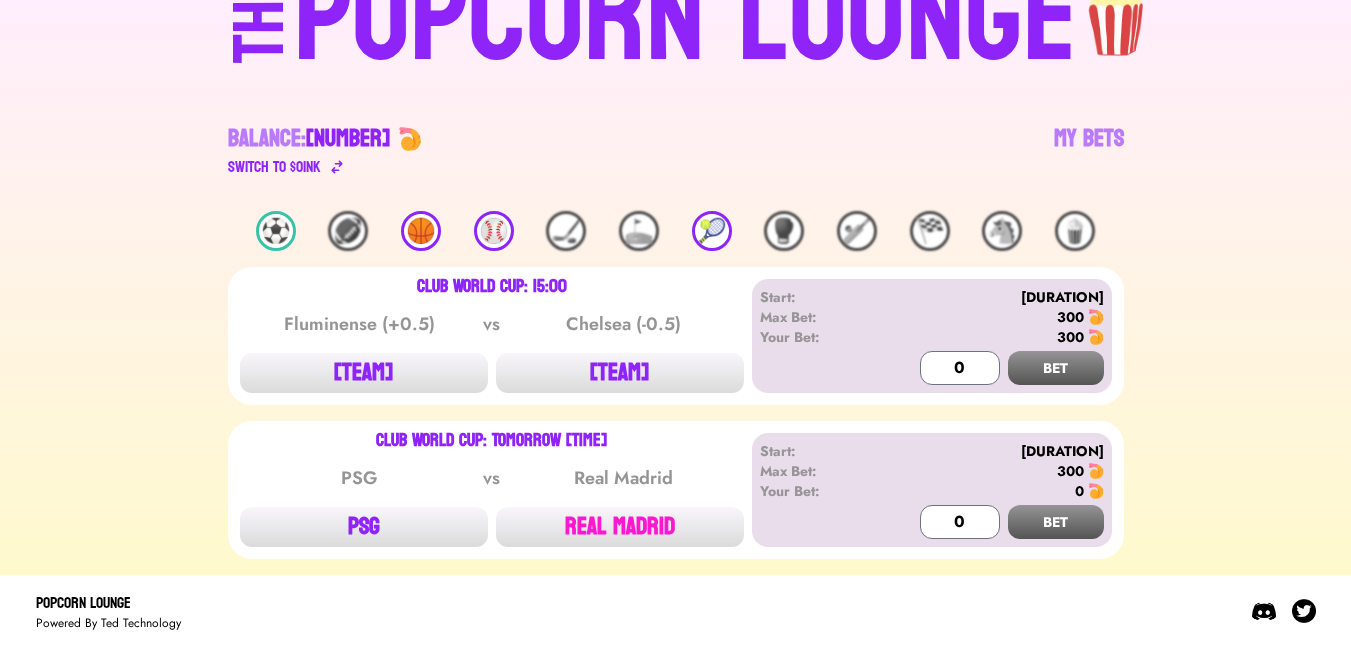 click on "REAL MADRID" at bounding box center [620, 373] 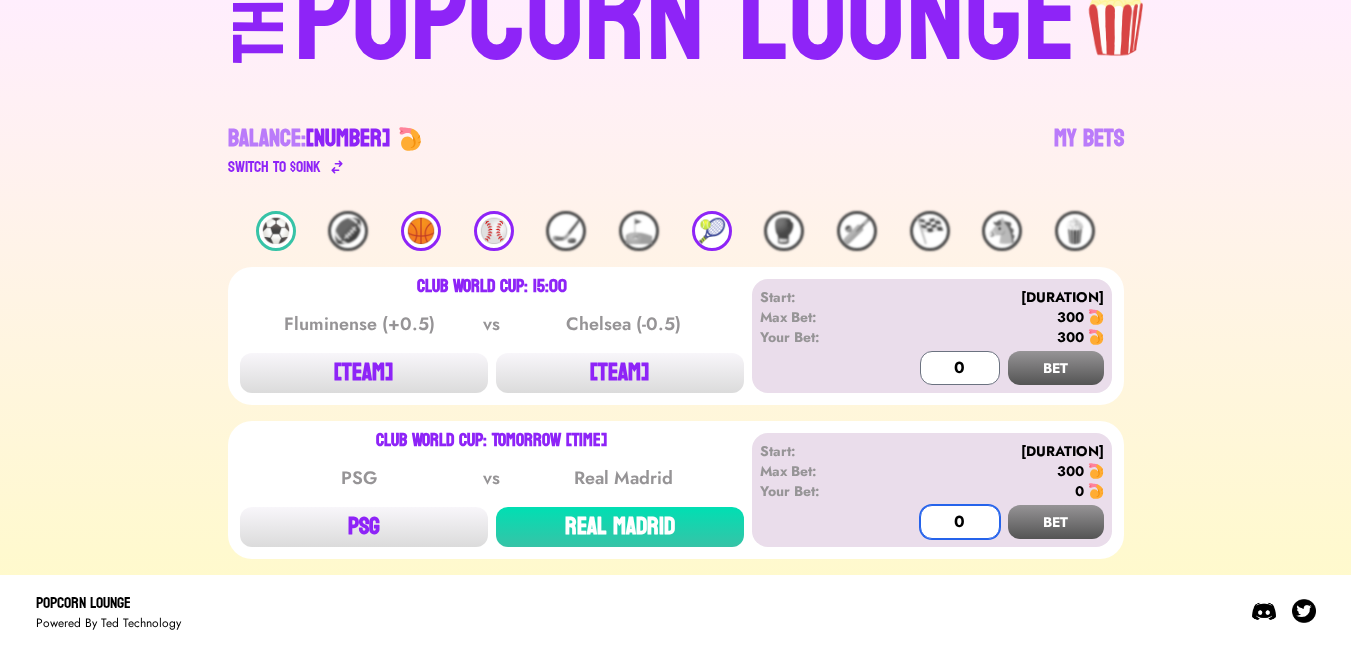 click on "0" at bounding box center (960, 522) 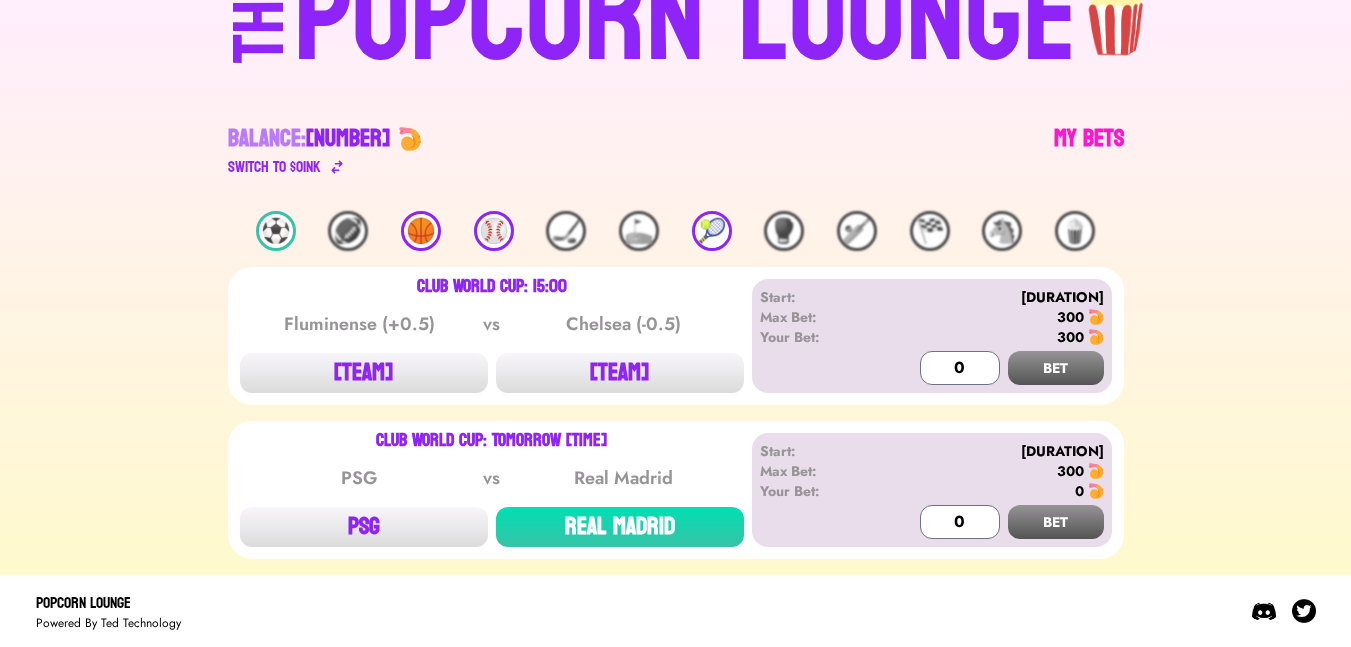 click on "Balance: [NUMBER] Switch to $ OINK My Bets" at bounding box center (676, 131) 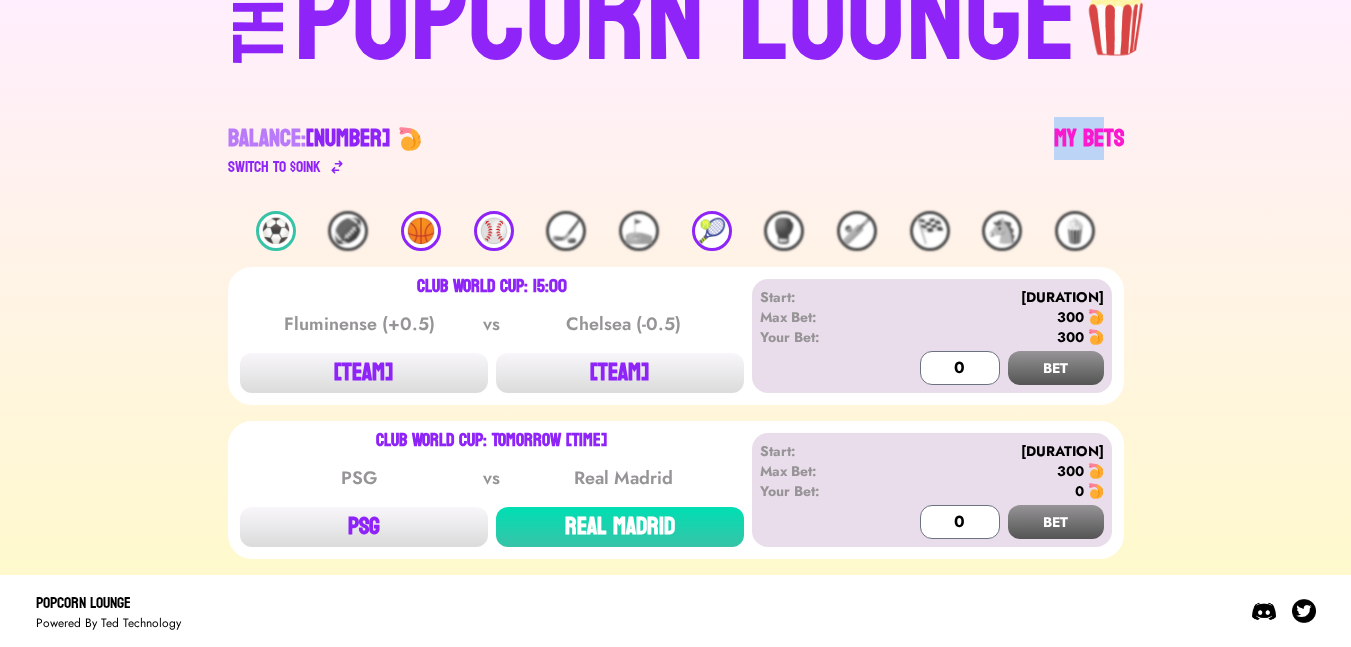 click on "My Bets" at bounding box center (1089, 151) 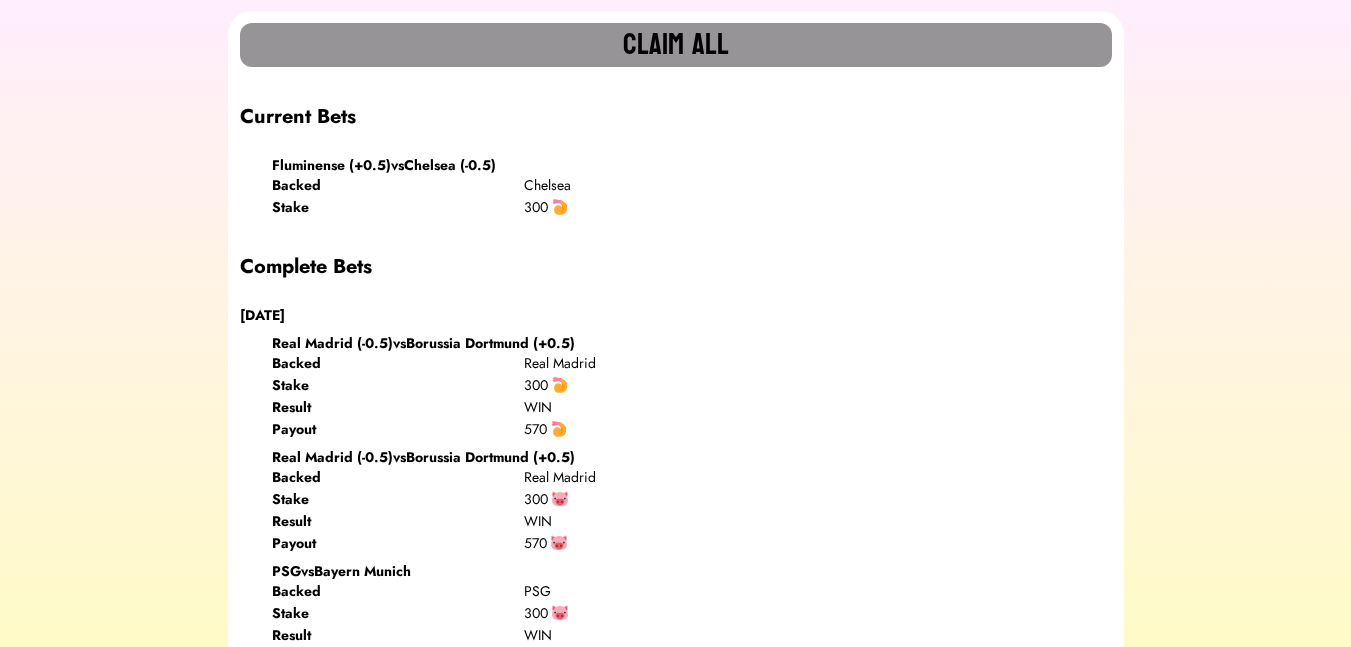 scroll, scrollTop: 0, scrollLeft: 0, axis: both 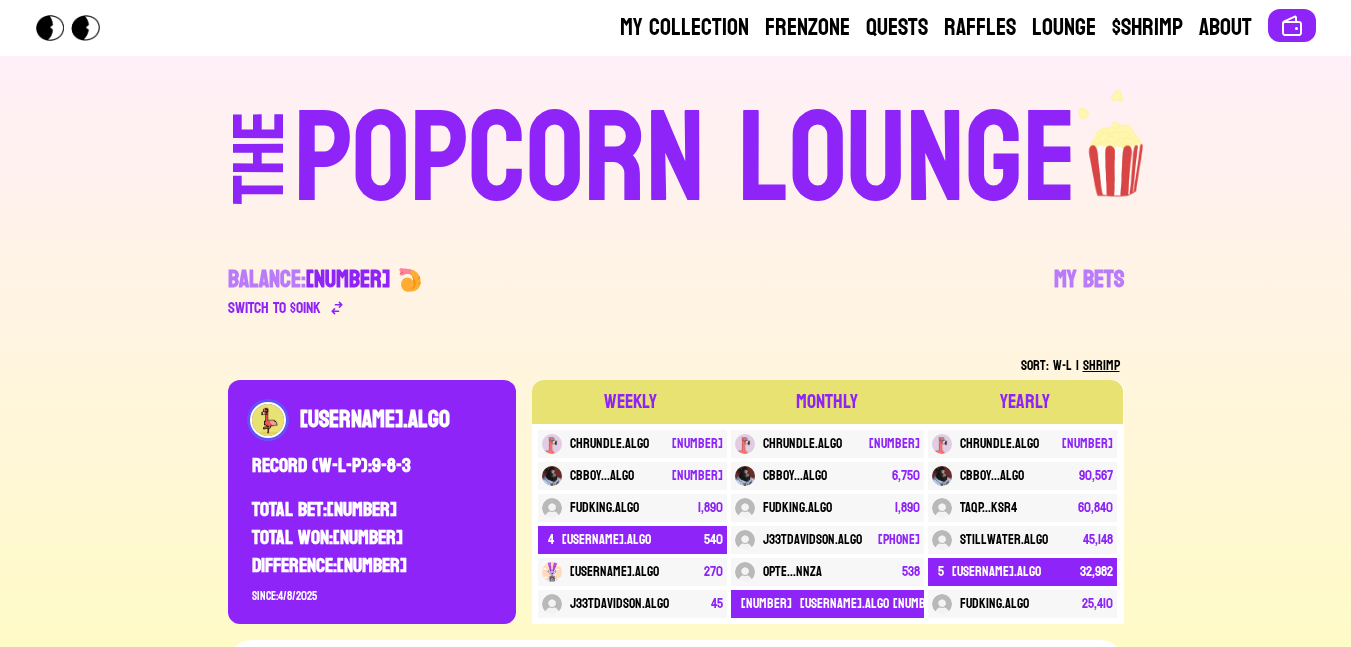 click on "POPCORN LOUNGE" at bounding box center [685, 160] 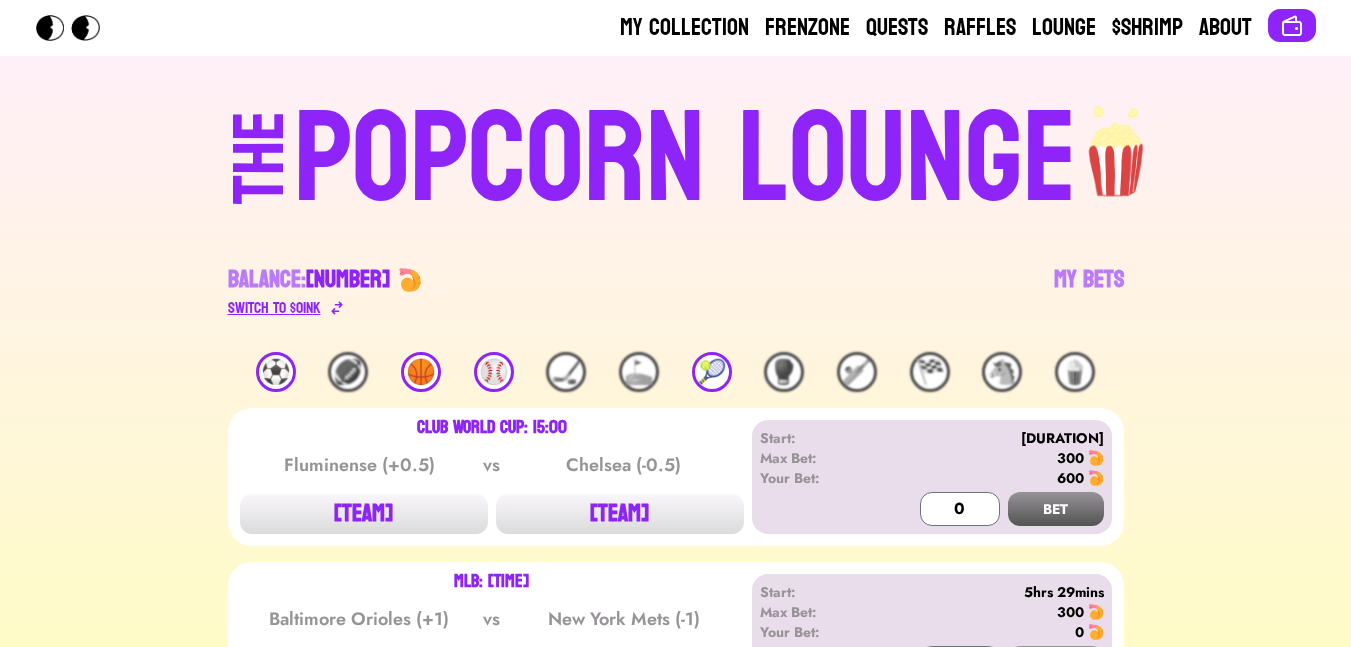click on "Switch to $ OINK" at bounding box center (274, 308) 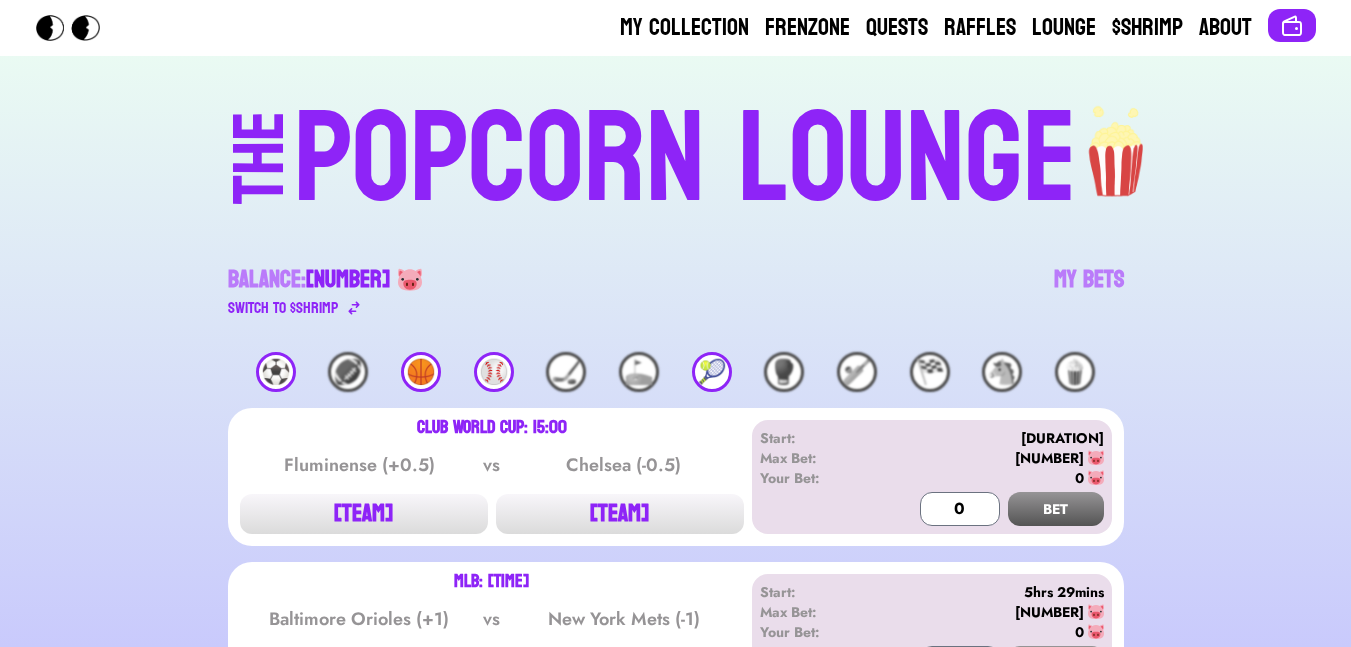 click on "⚽️" at bounding box center [276, 372] 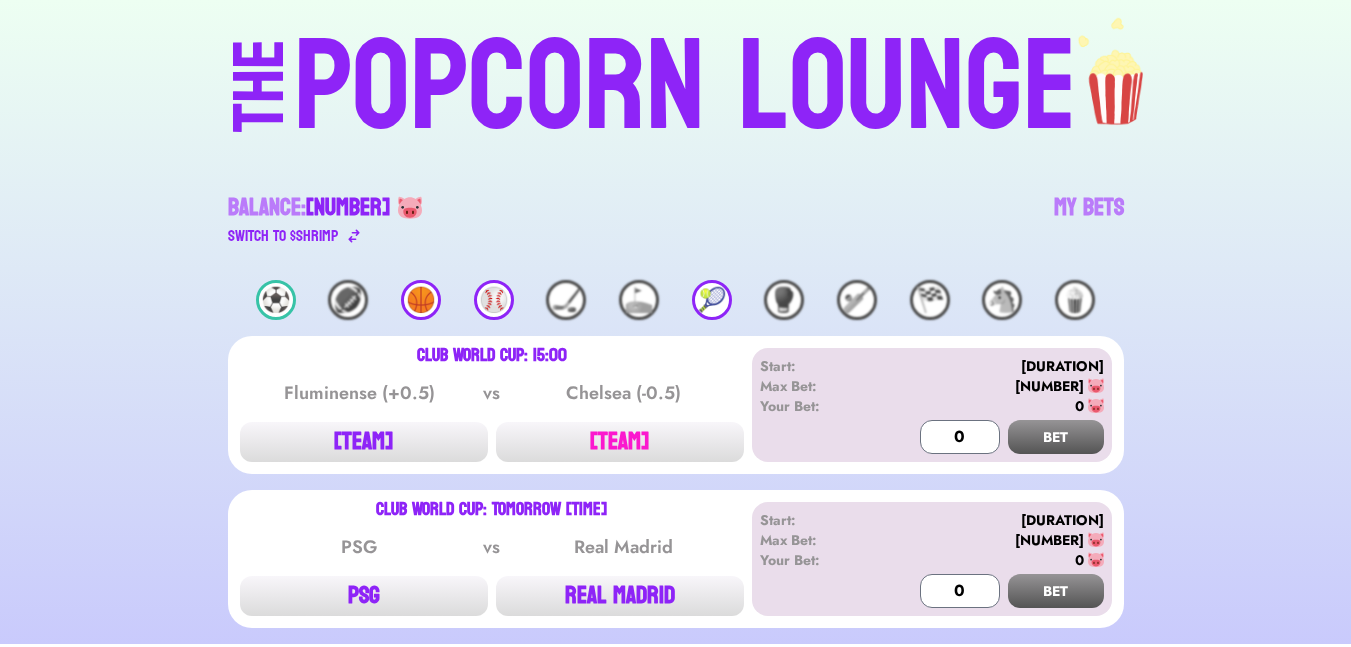 scroll, scrollTop: 141, scrollLeft: 0, axis: vertical 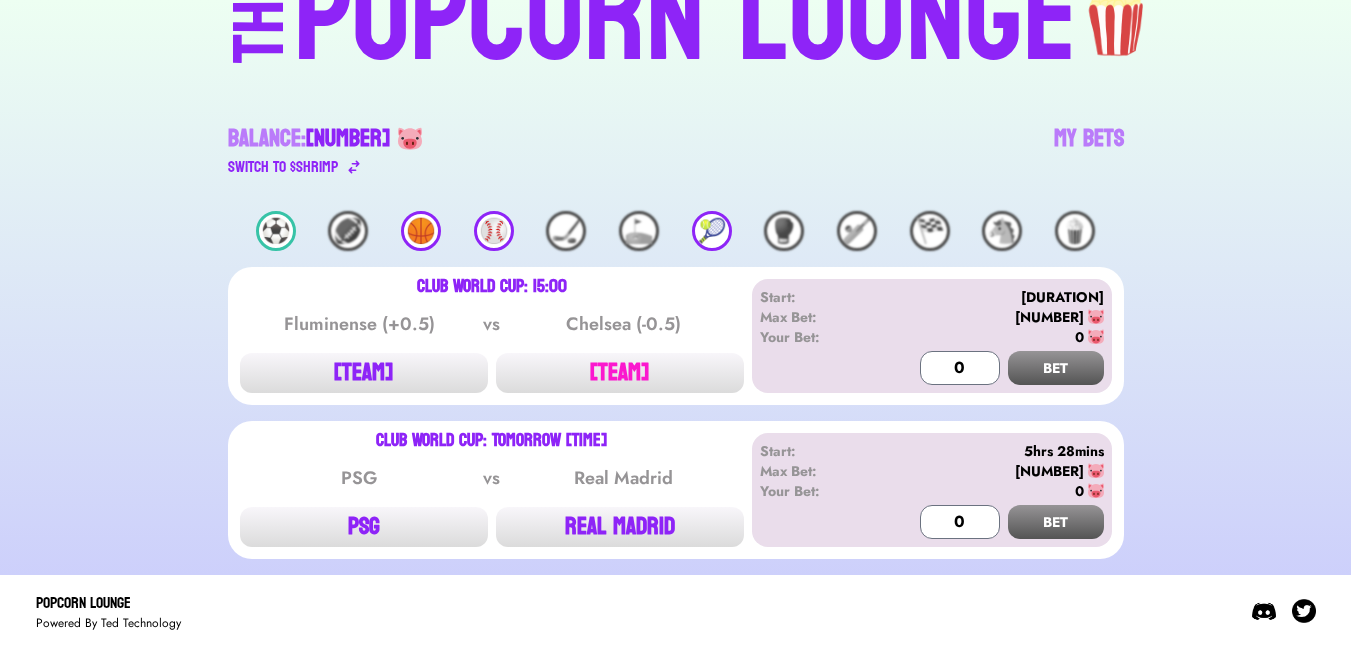 click on "[TEAM]" at bounding box center [620, 373] 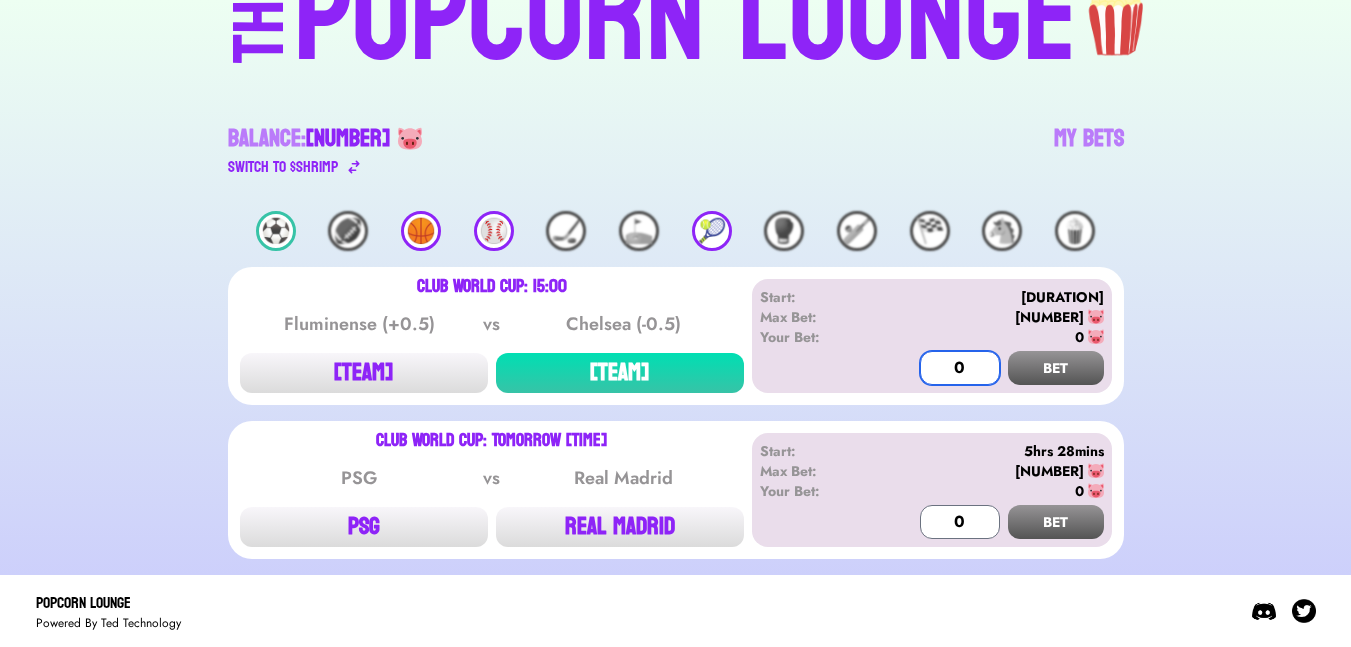 click on "0" at bounding box center [960, 368] 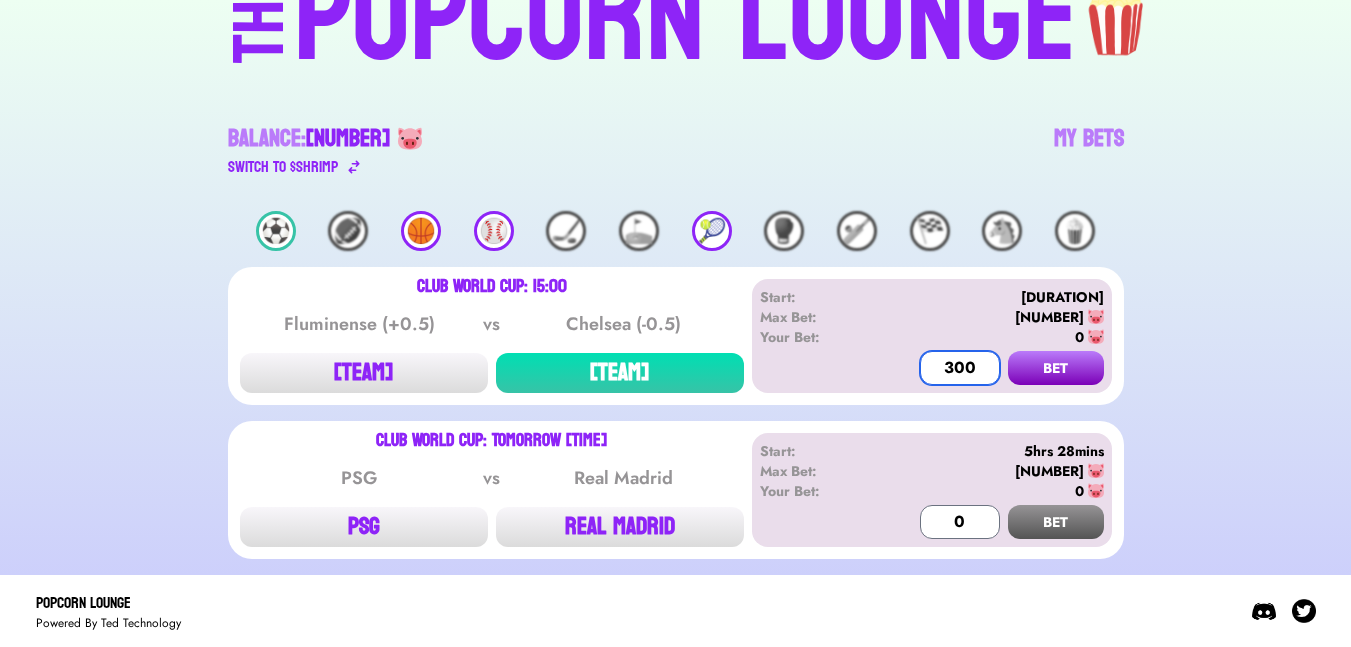type on "300" 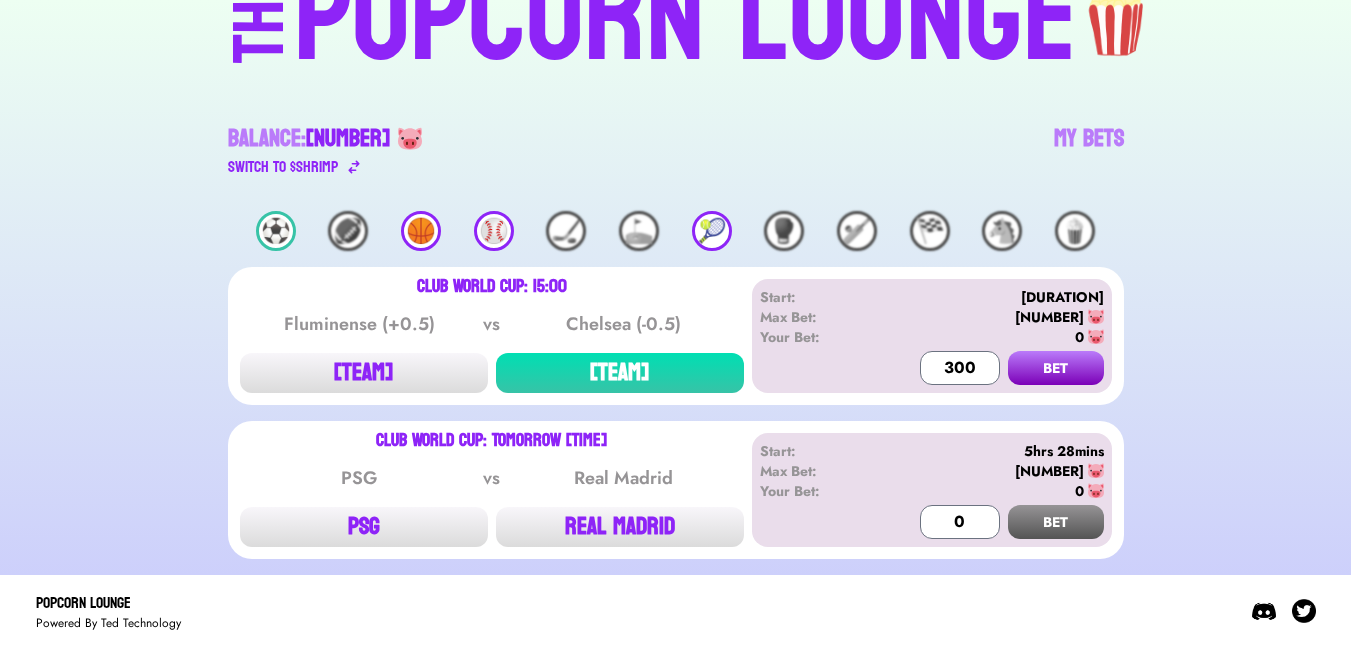 click on "BET" at bounding box center (1056, 368) 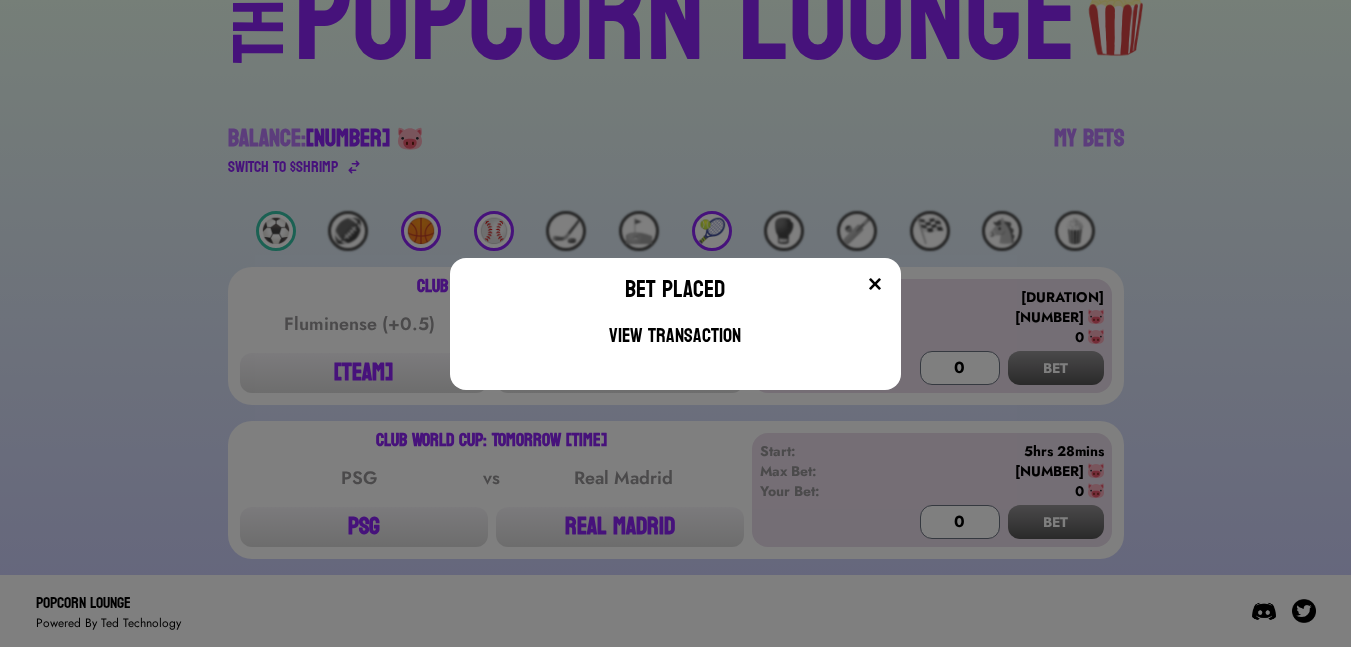 click on "Bet Placed View Transaction" at bounding box center [675, 323] 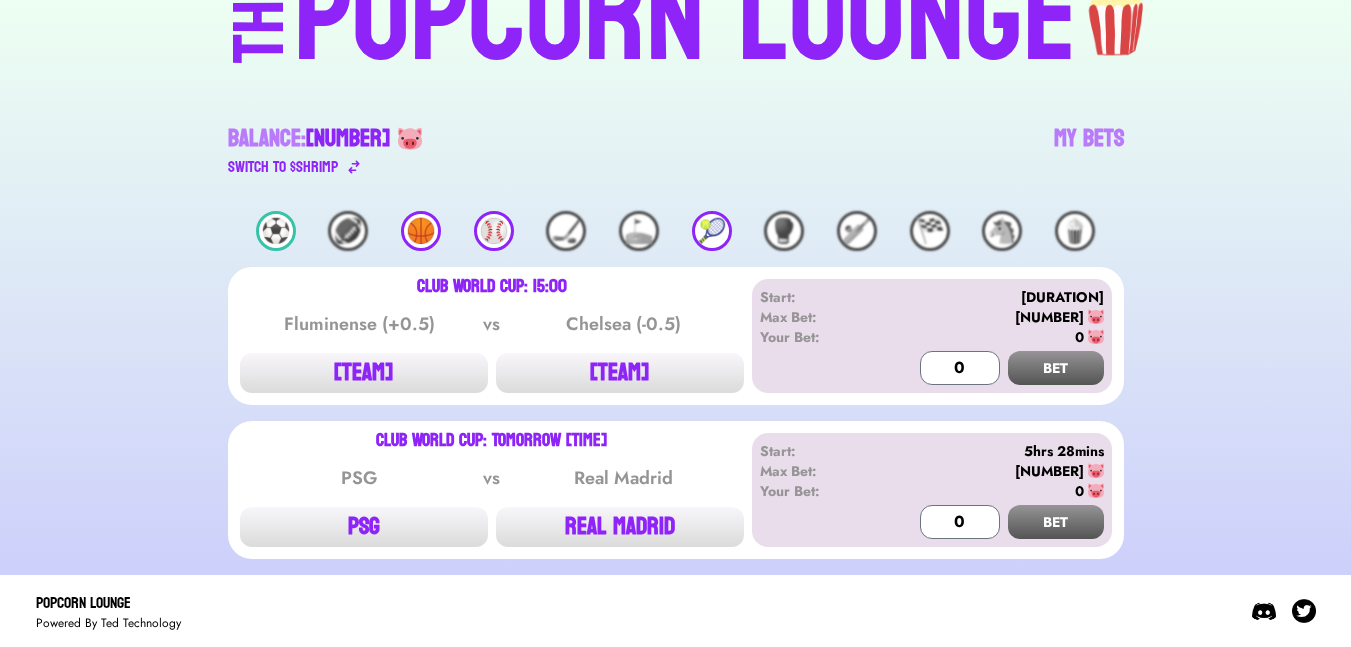 click on "Balance: [NUMBER] Switch to $ SHRIMP My Bets" at bounding box center [676, 131] 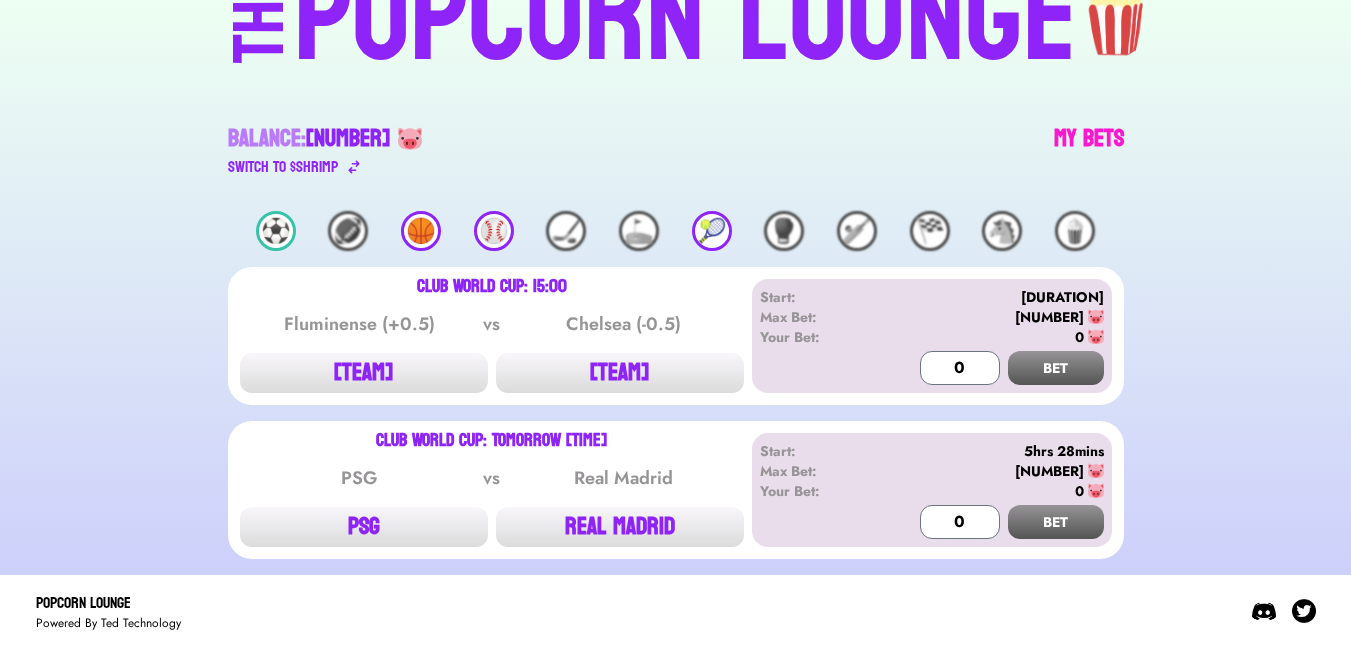click on "My Bets" at bounding box center [1089, 151] 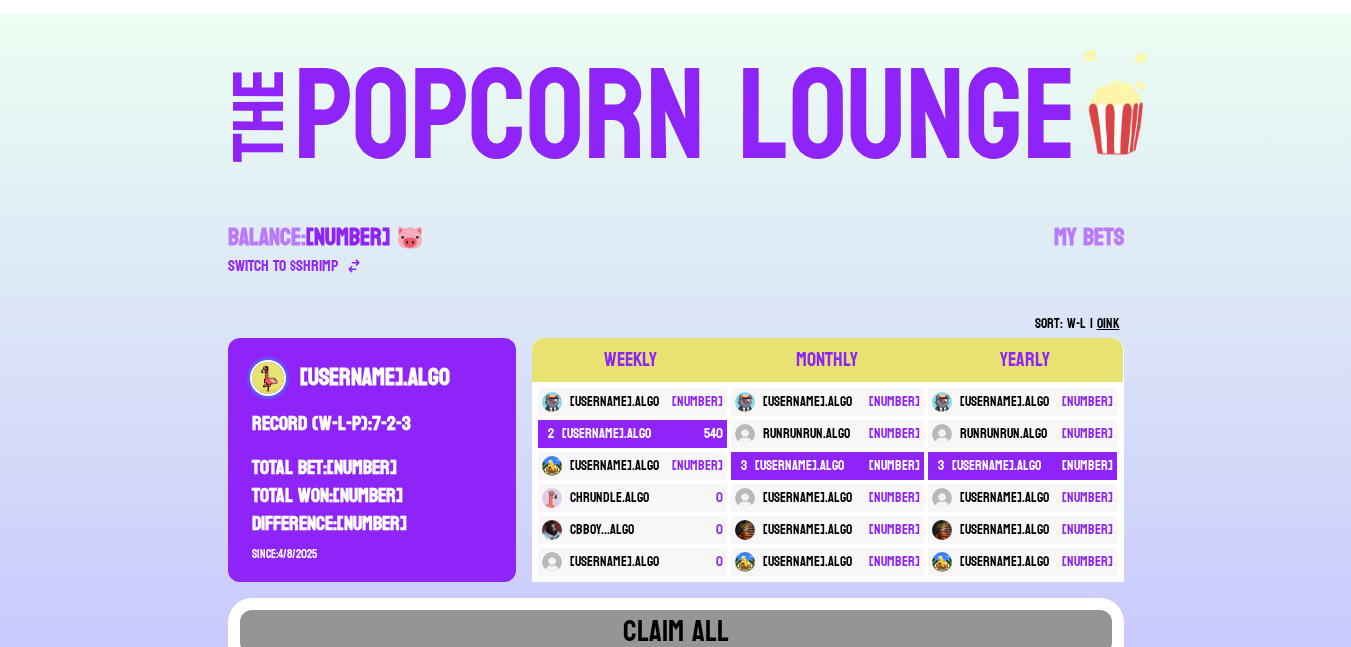 scroll, scrollTop: 0, scrollLeft: 0, axis: both 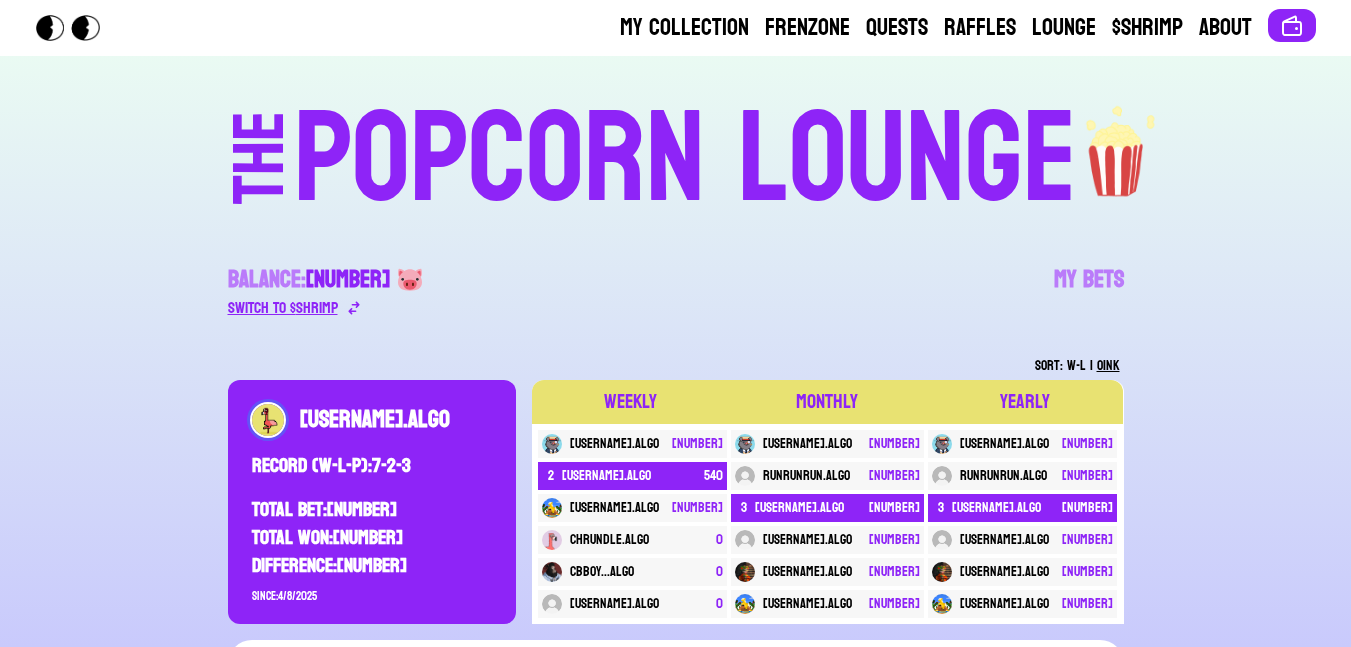 click on "Switch to $ SHRIMP" at bounding box center [283, 308] 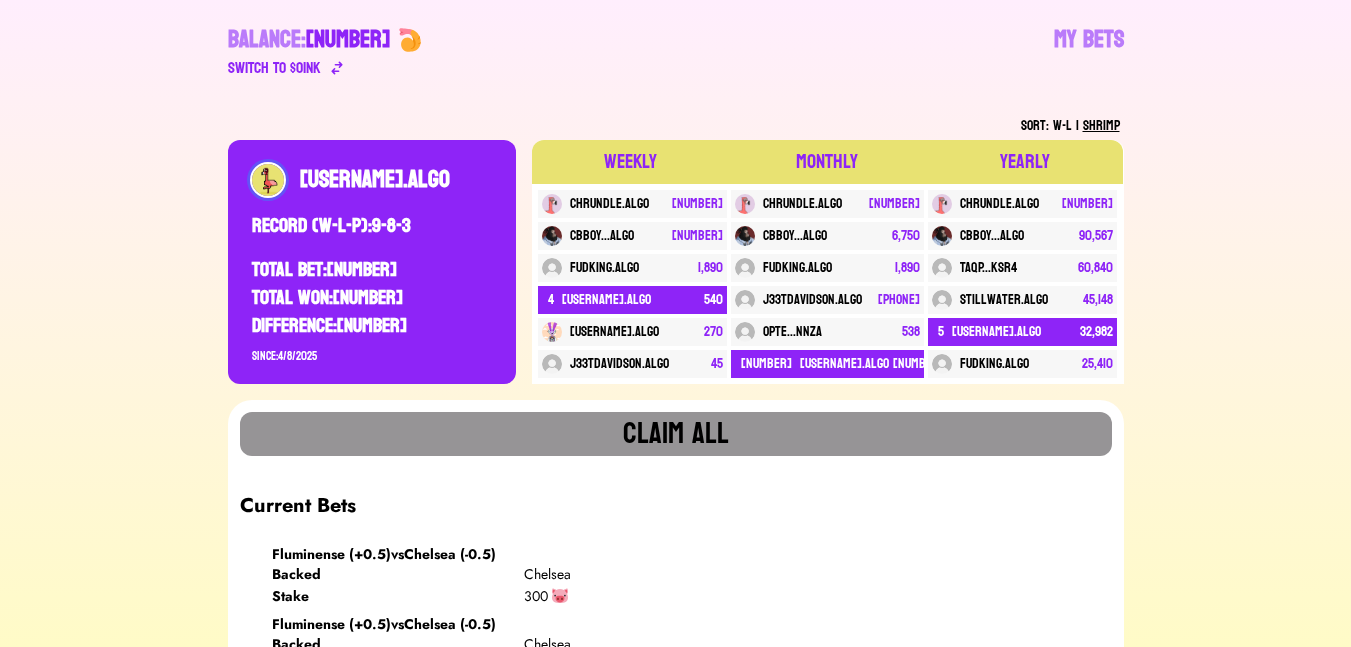 scroll, scrollTop: 0, scrollLeft: 0, axis: both 